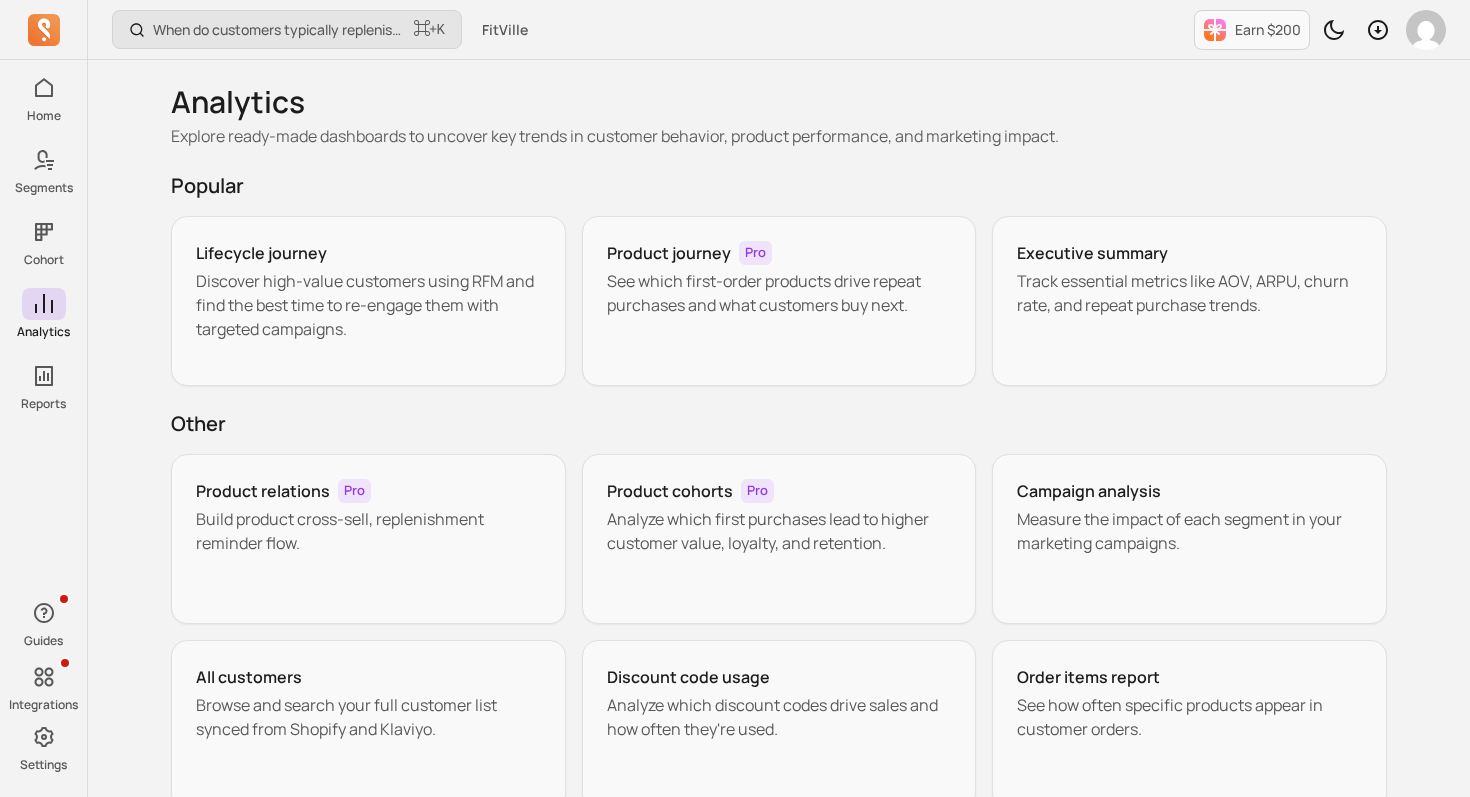 scroll, scrollTop: 0, scrollLeft: 0, axis: both 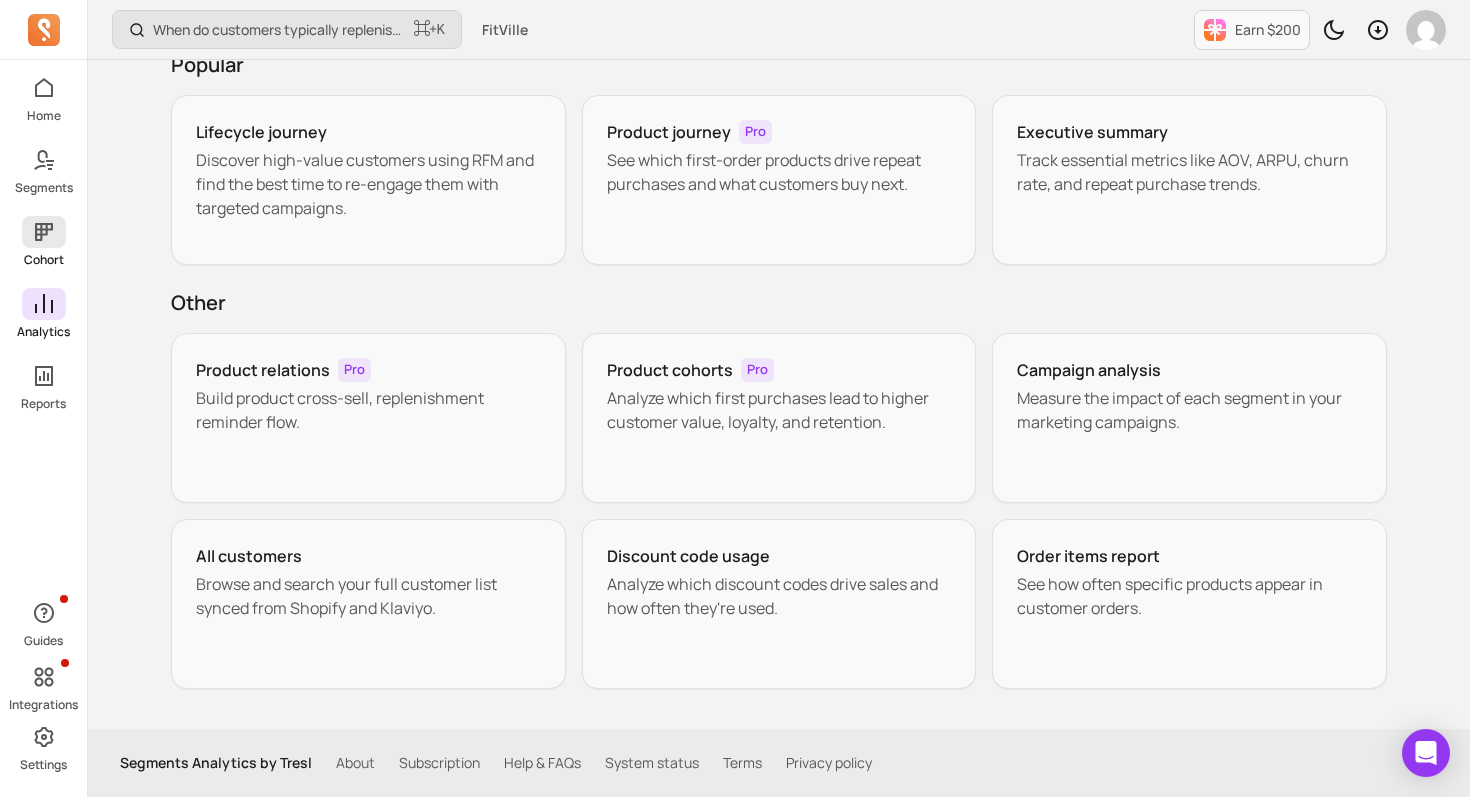 click 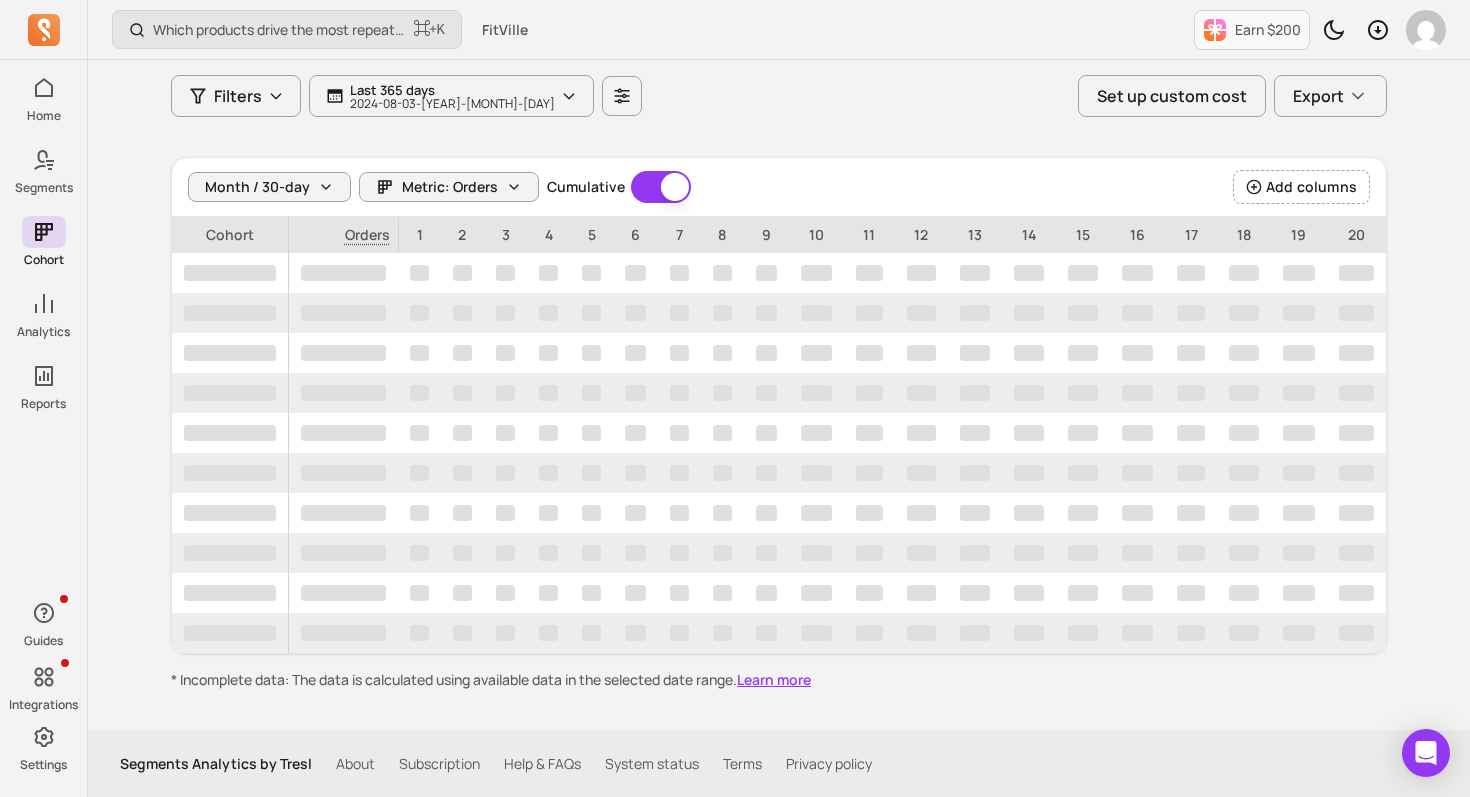 scroll, scrollTop: 0, scrollLeft: 0, axis: both 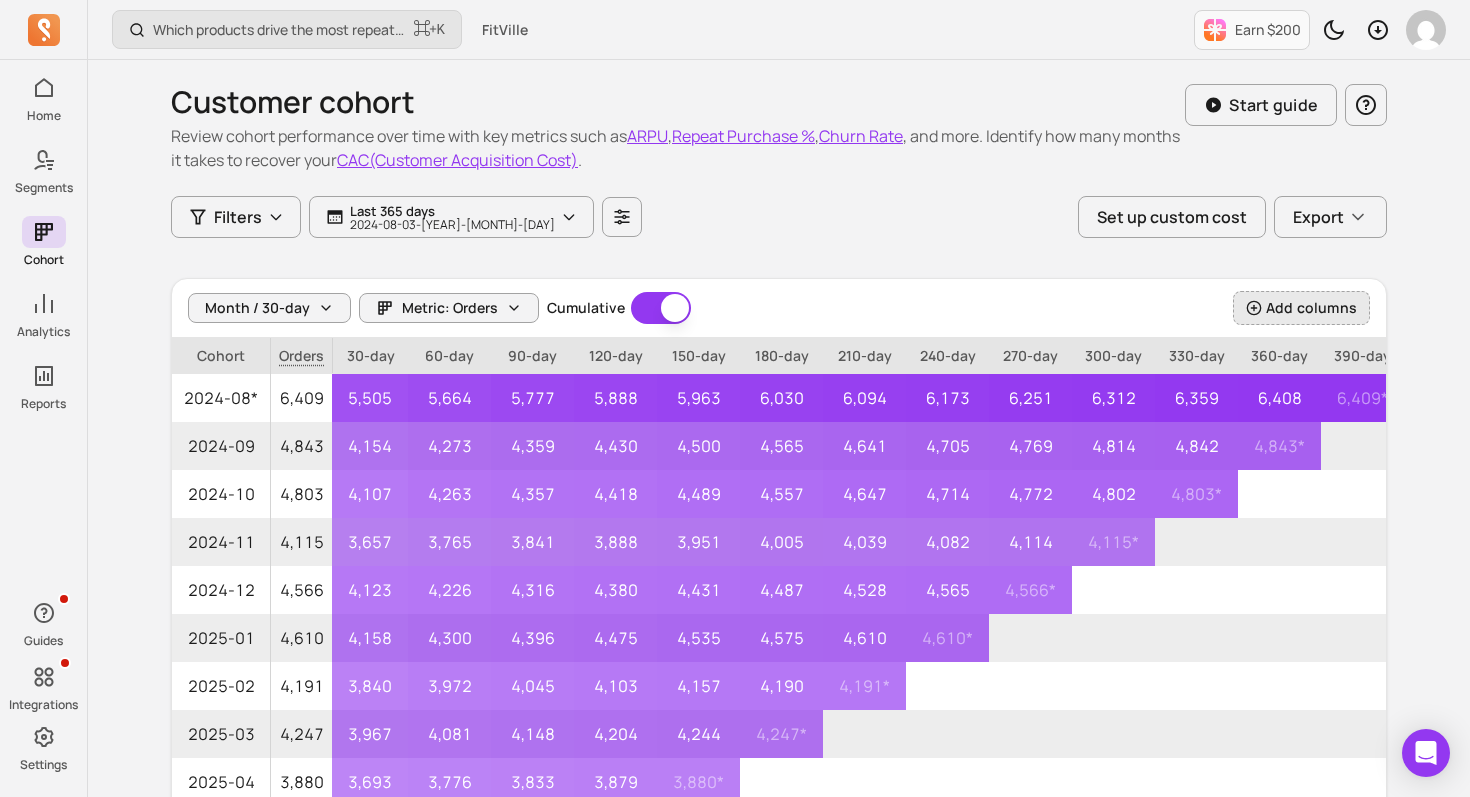 click on "Add columns" at bounding box center [1311, 308] 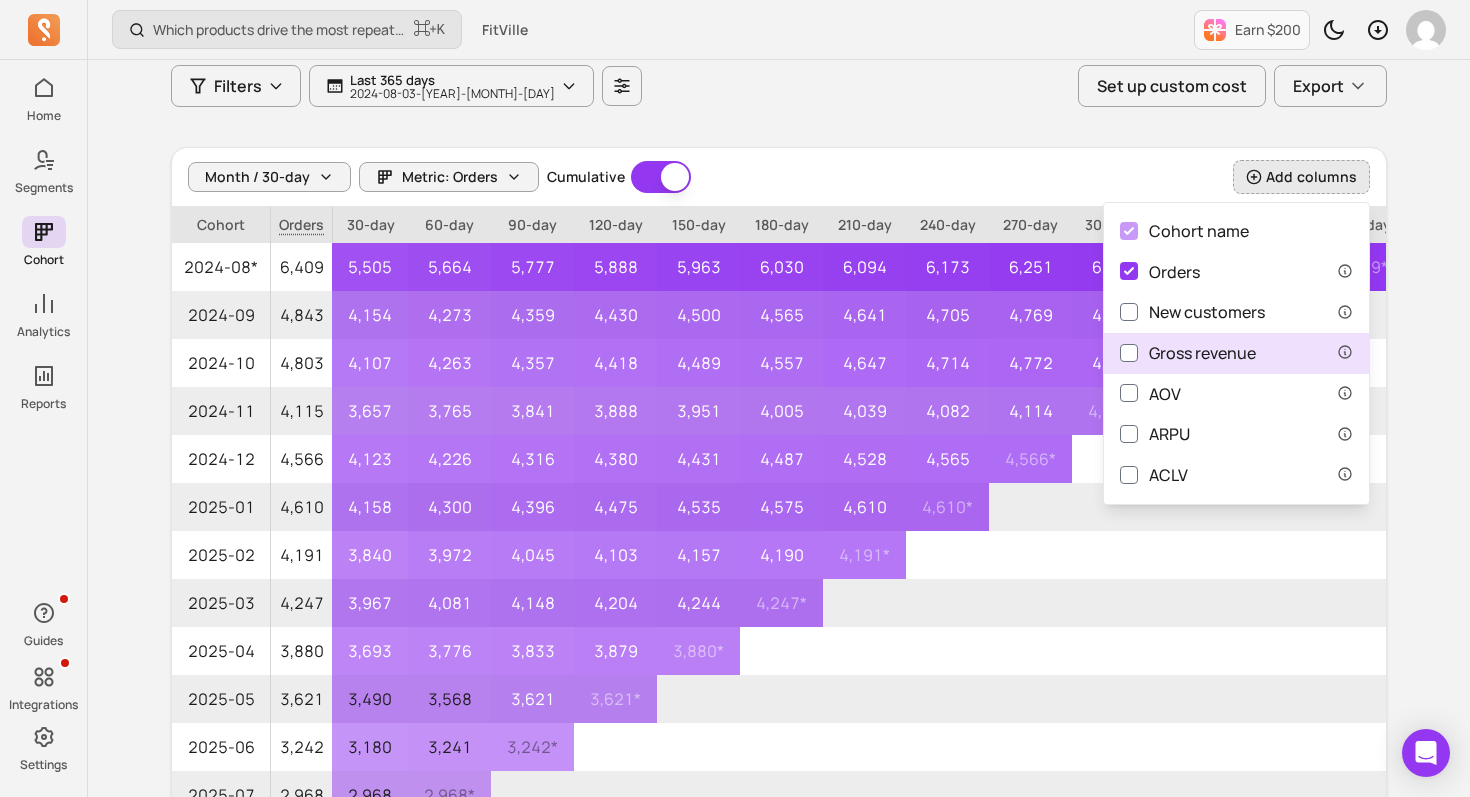scroll, scrollTop: 107, scrollLeft: 0, axis: vertical 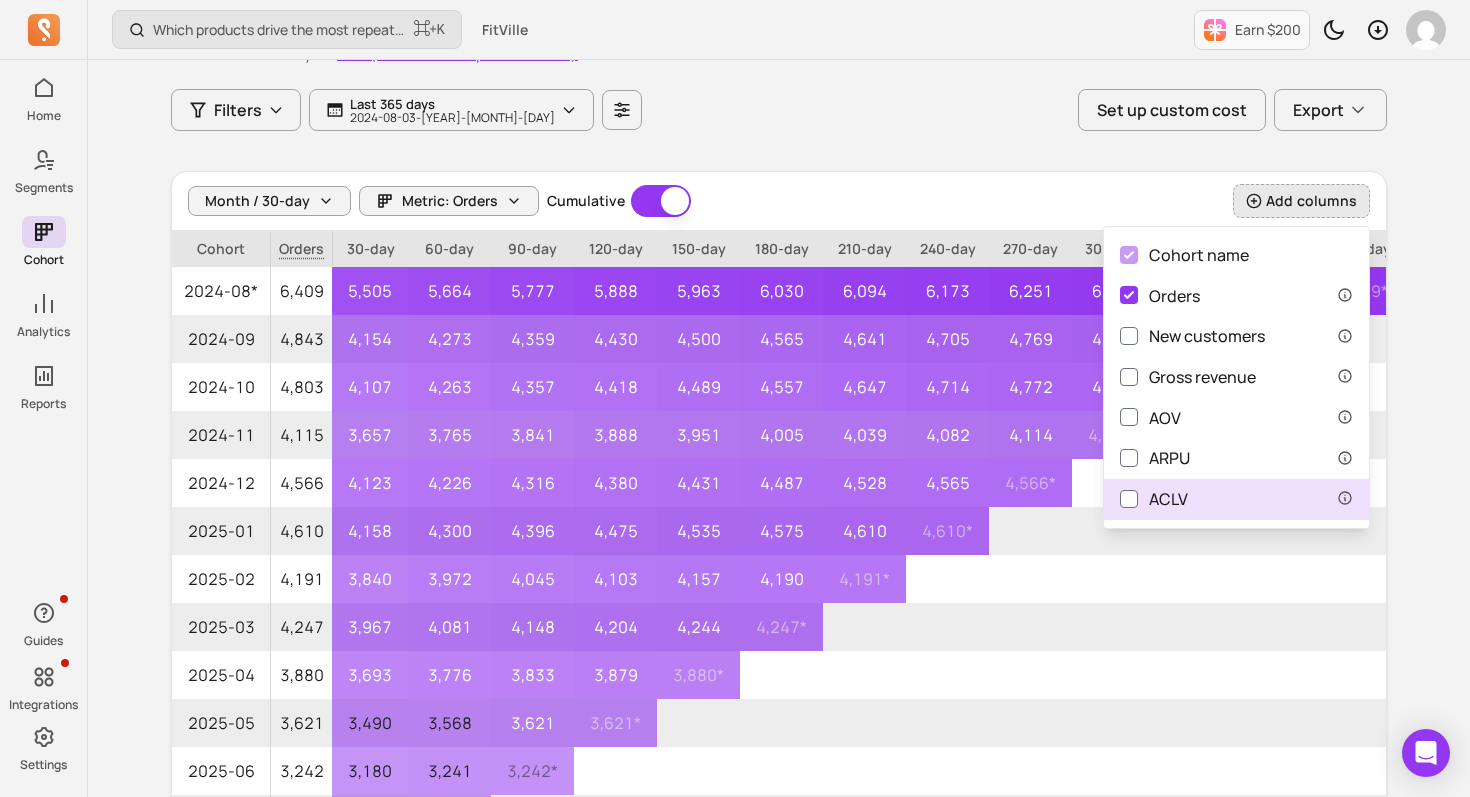 click on "ACLV" at bounding box center [1236, 499] 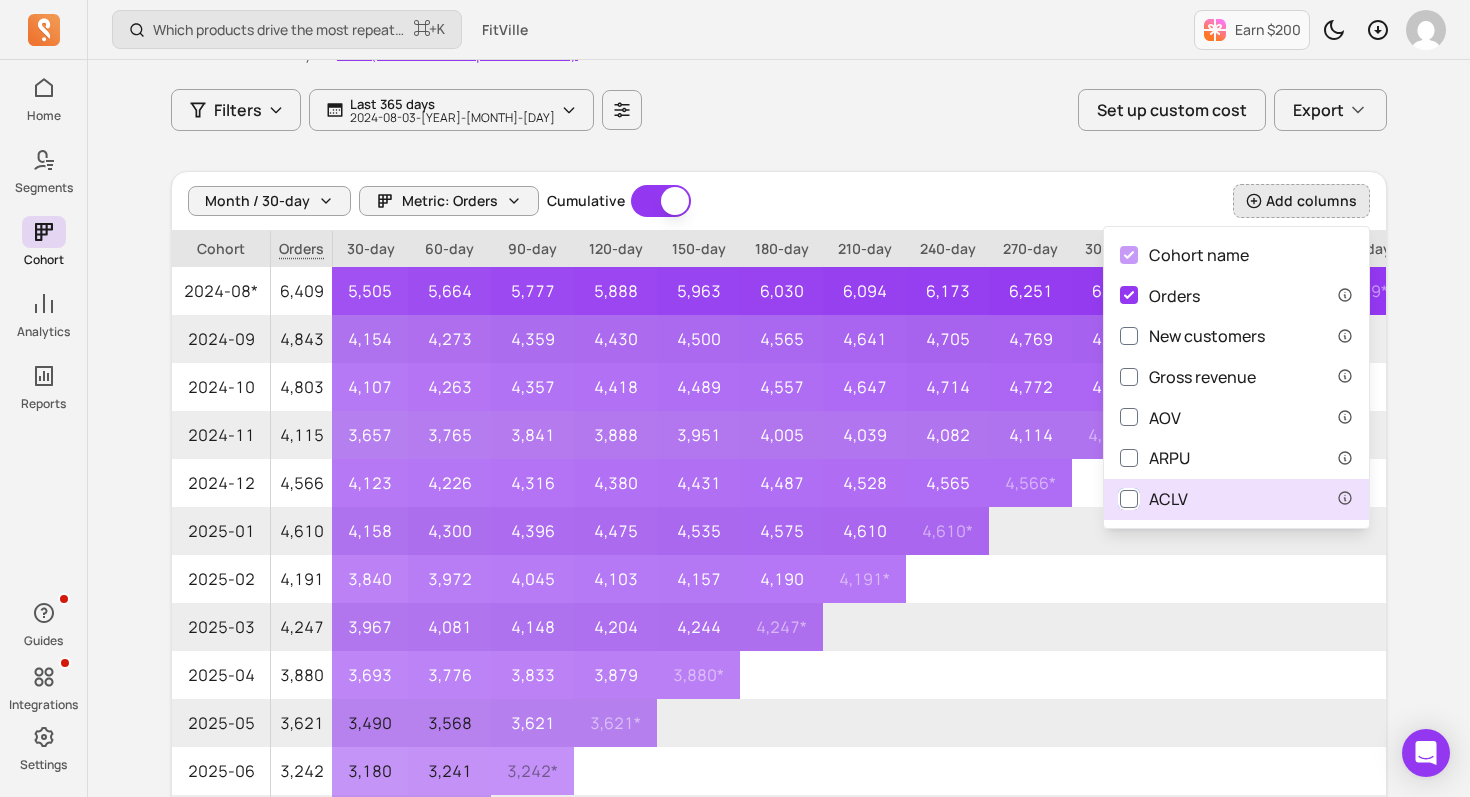 click on "ACLV" at bounding box center [1129, 499] 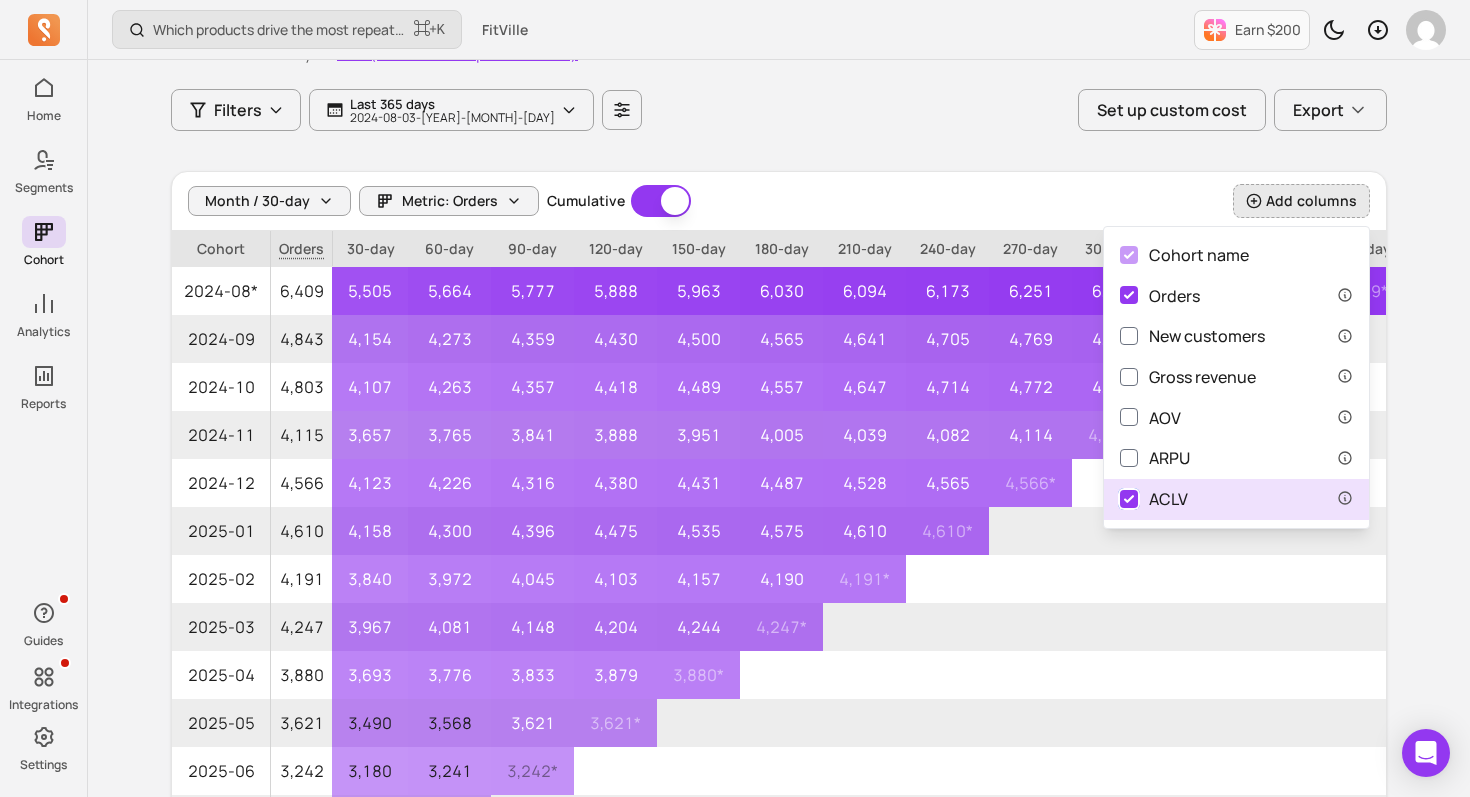 checkbox on "true" 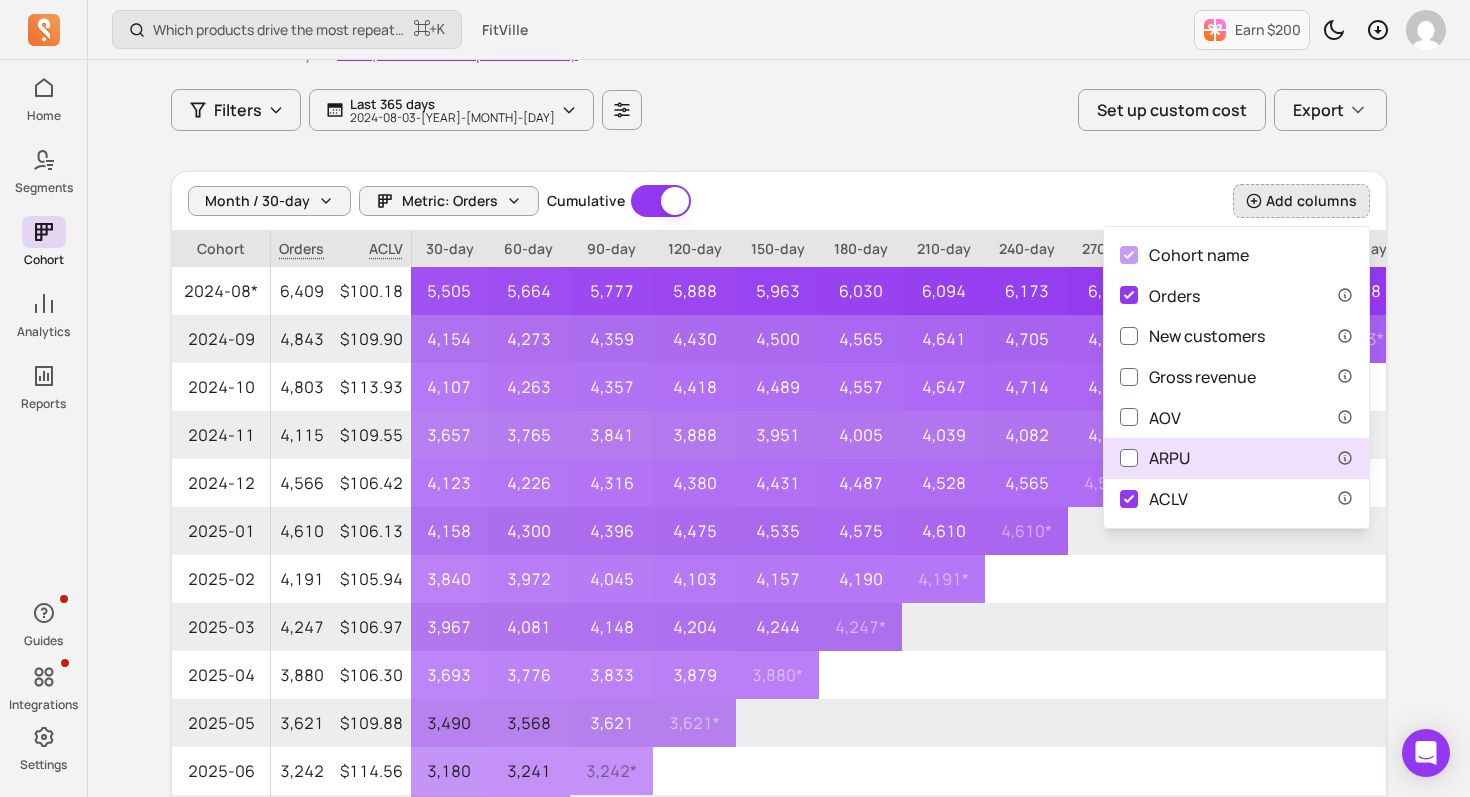 click on "ARPU" at bounding box center [1155, 458] 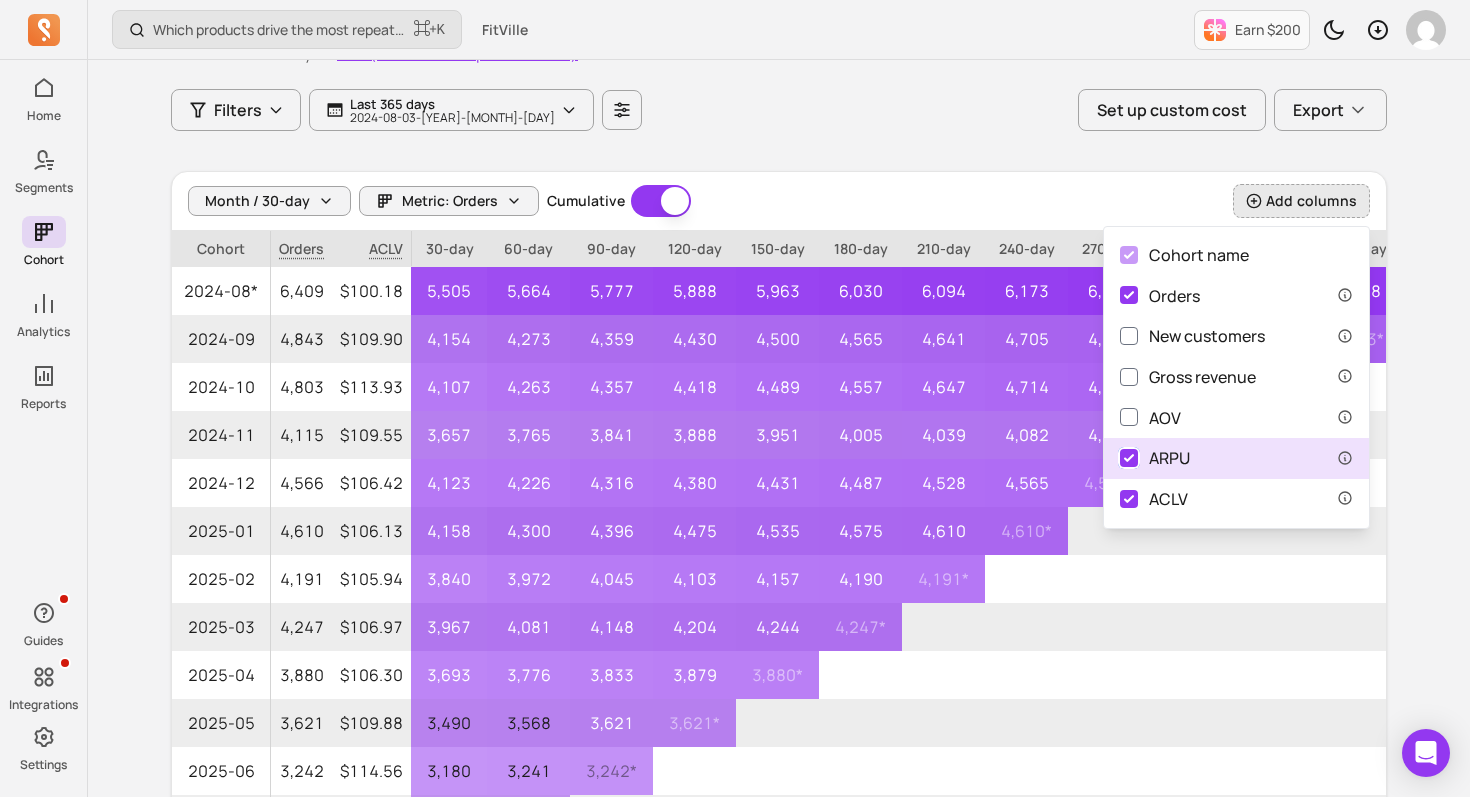 checkbox on "true" 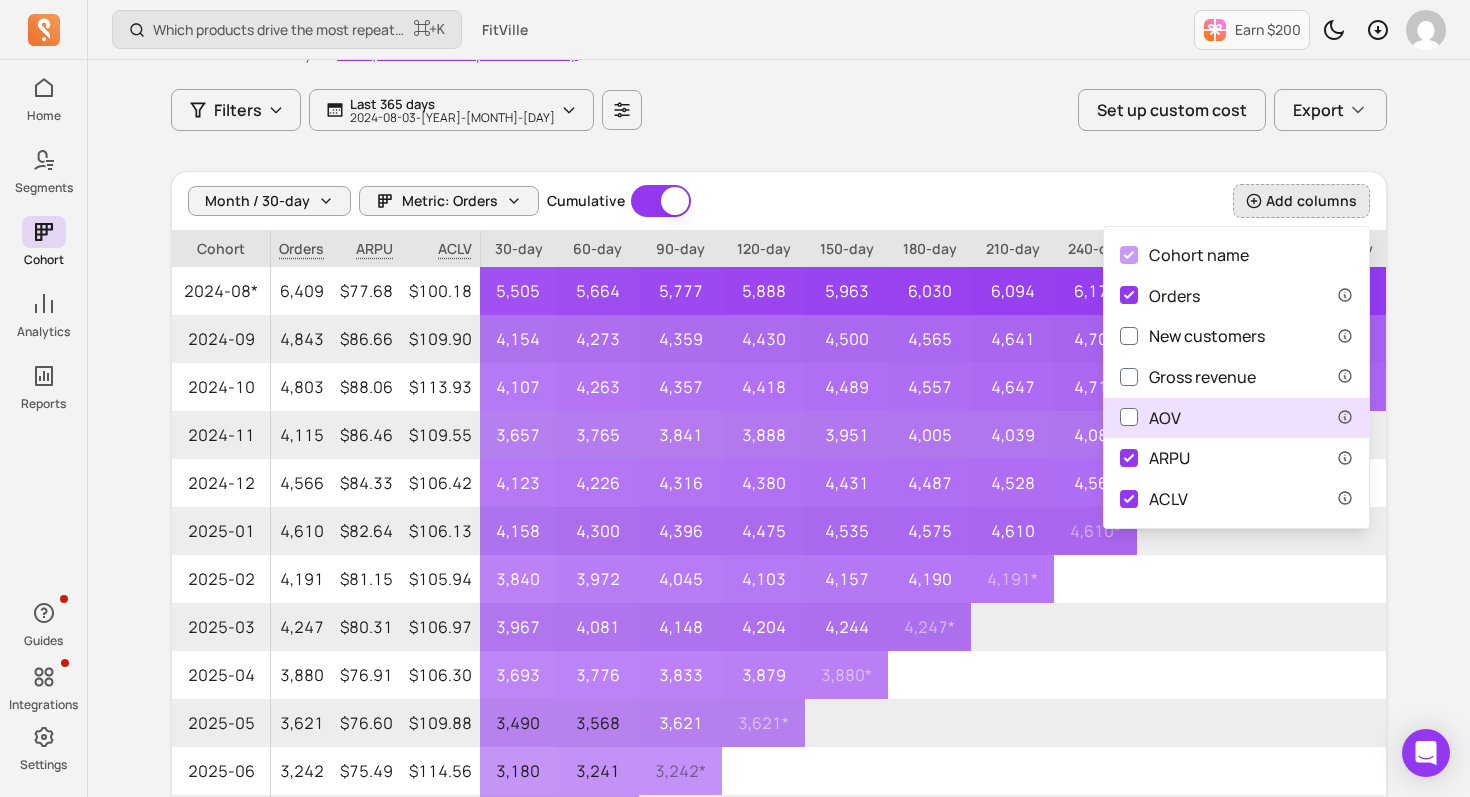 click on "AOV" at bounding box center [1150, 418] 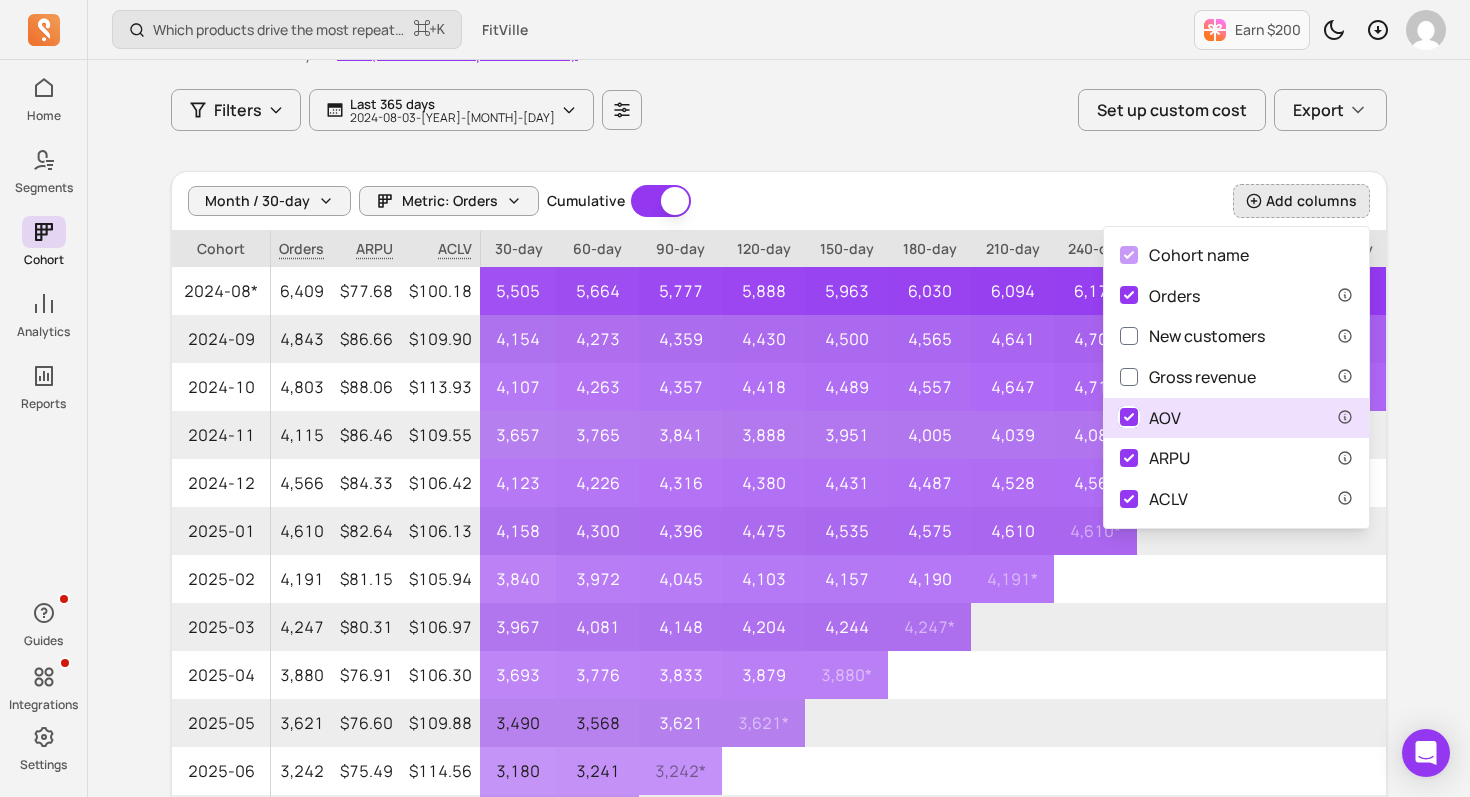 checkbox on "true" 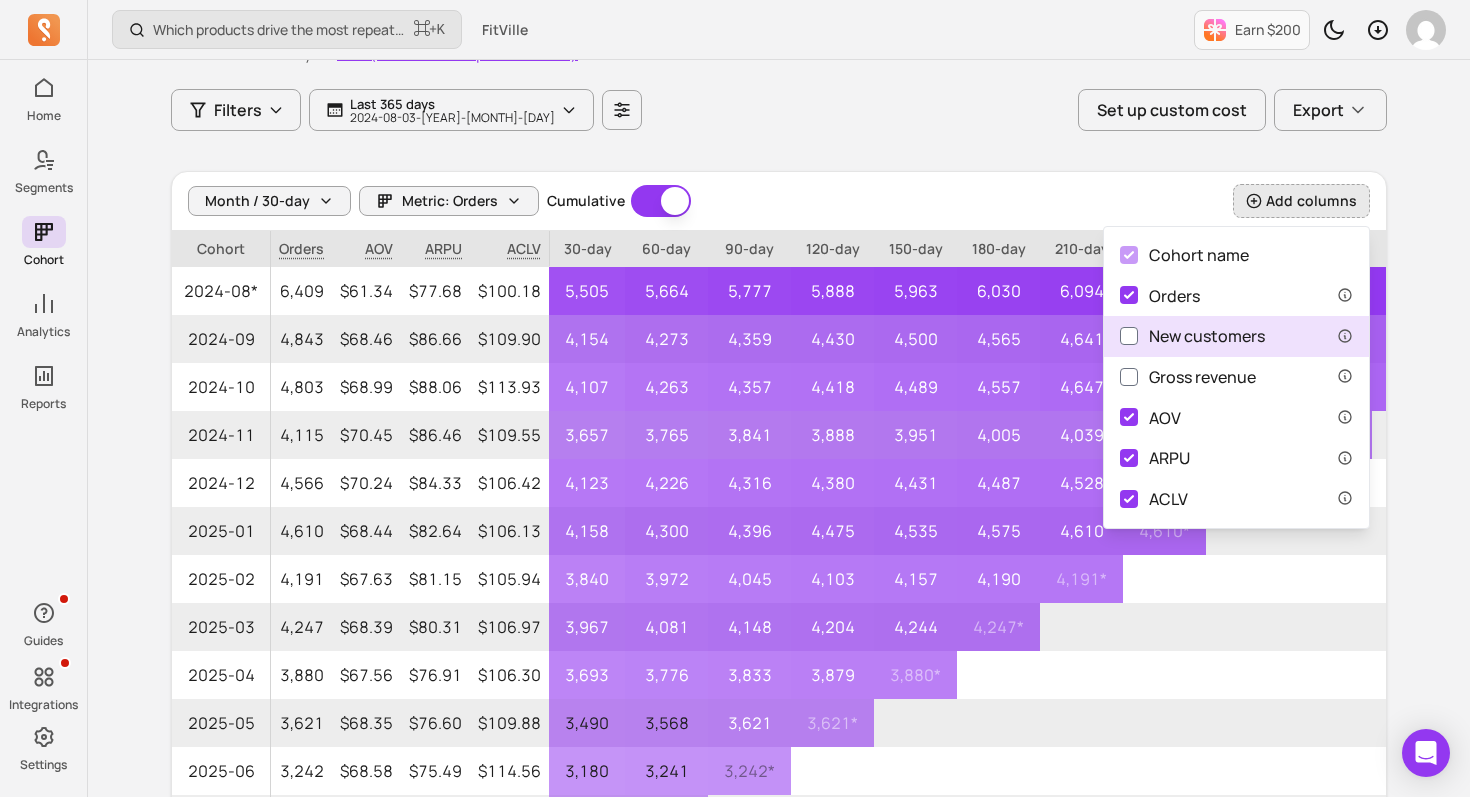 click on "New customers" at bounding box center [1192, 336] 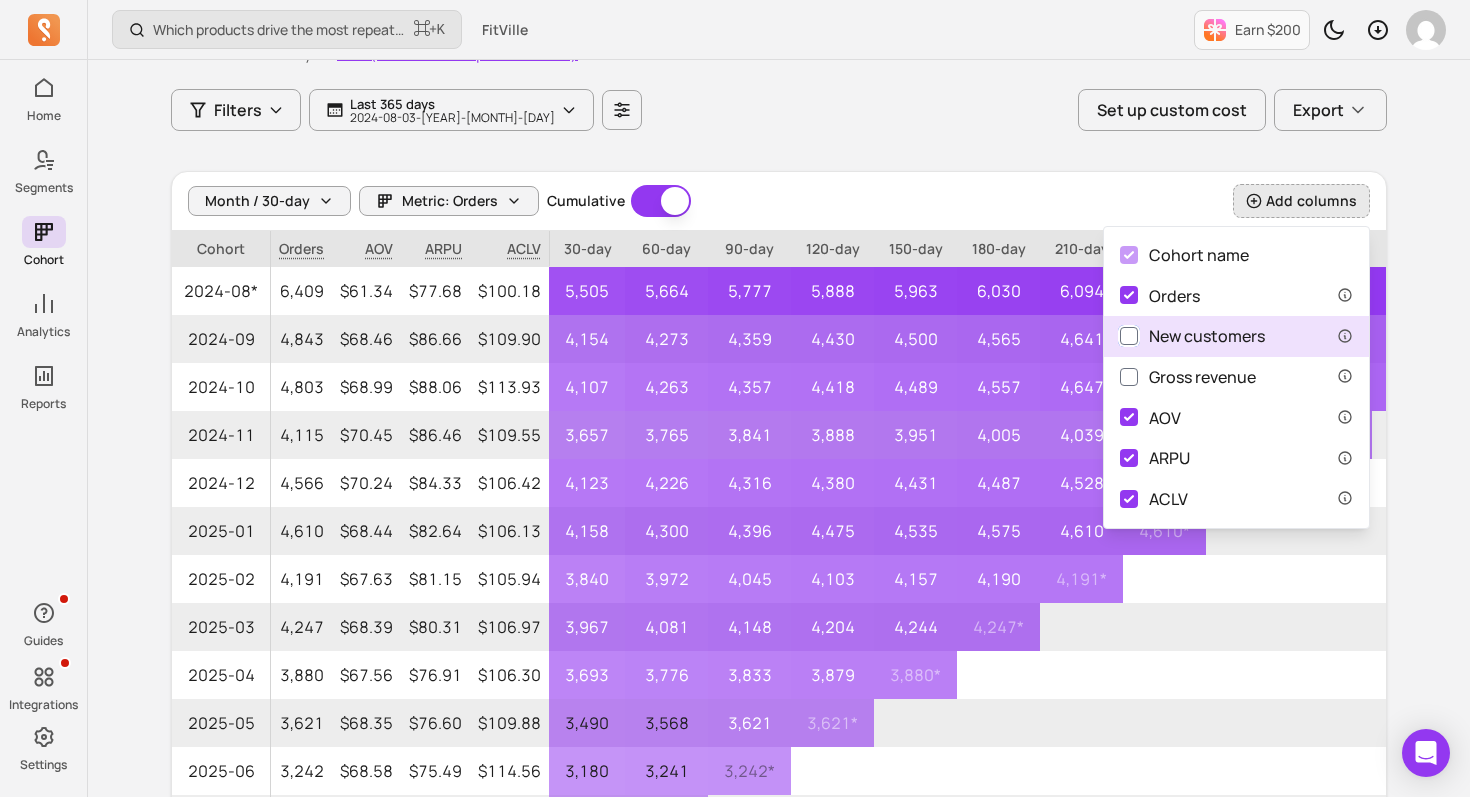 click on "New customers" at bounding box center (1129, 336) 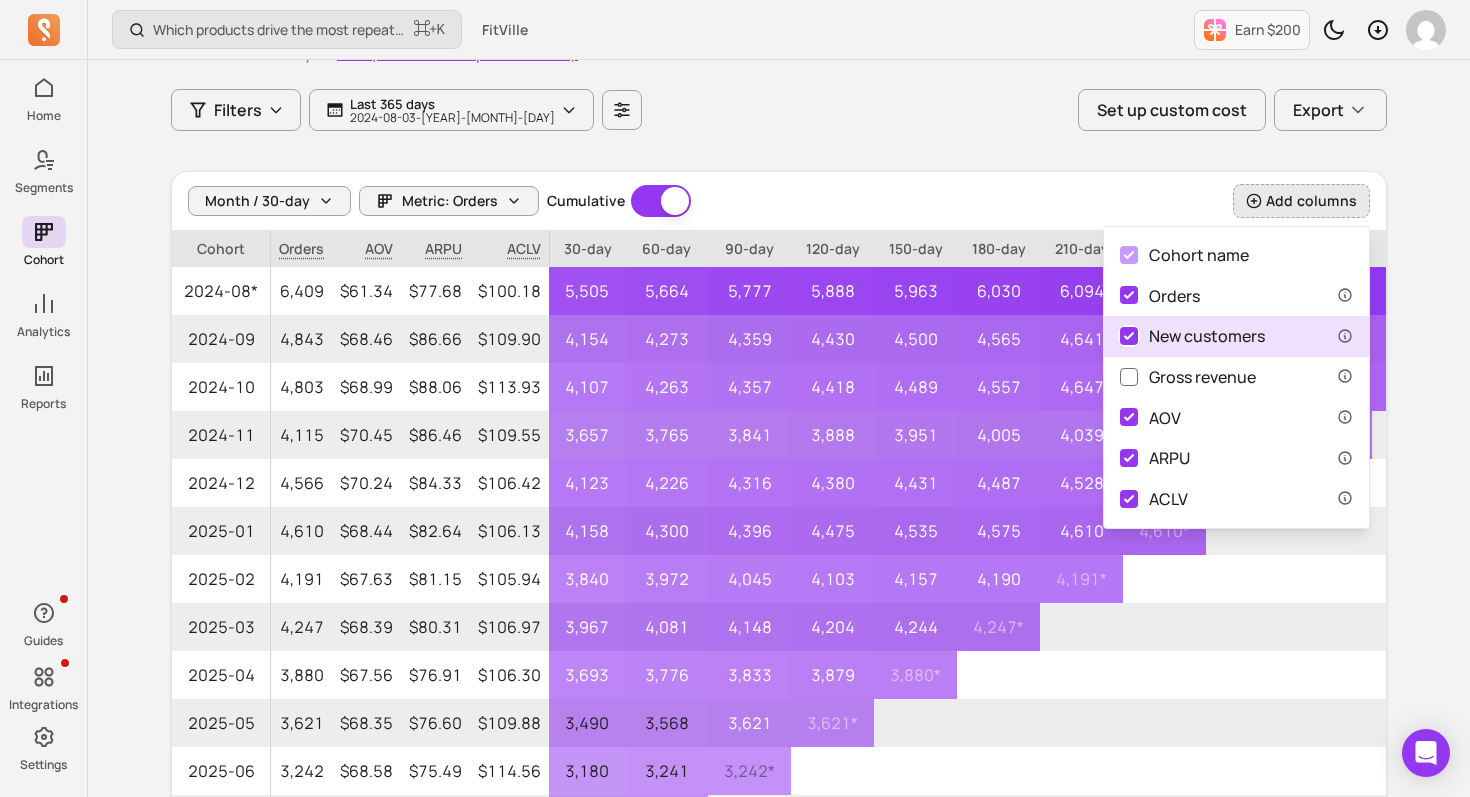 checkbox on "true" 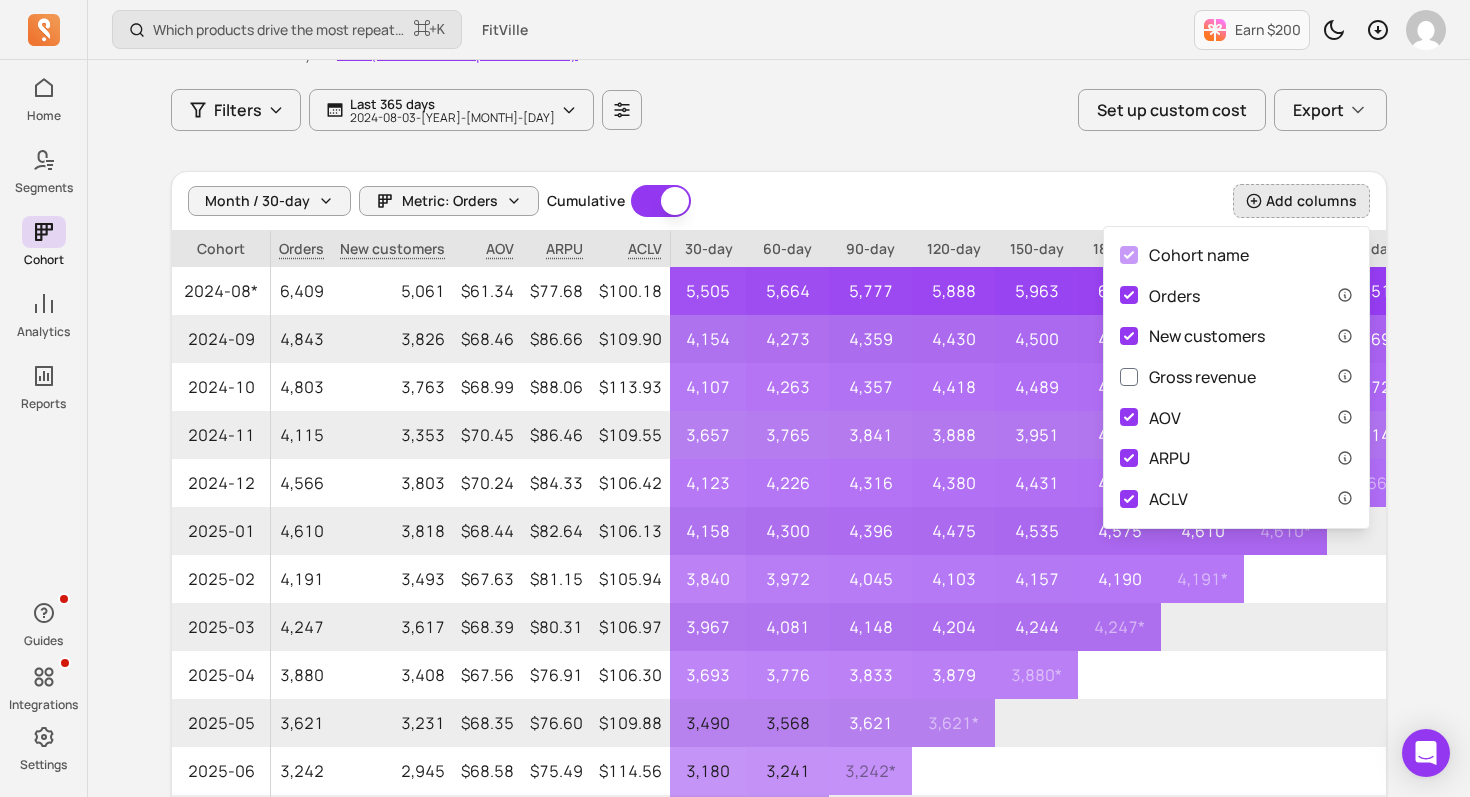 click on "Filters Last [NUMBER] days [YEAR]-[MONTH]-[DAY]  -  [YEAR]-[MONTH]-[DAY] Set up custom cost   Export" at bounding box center [779, 110] 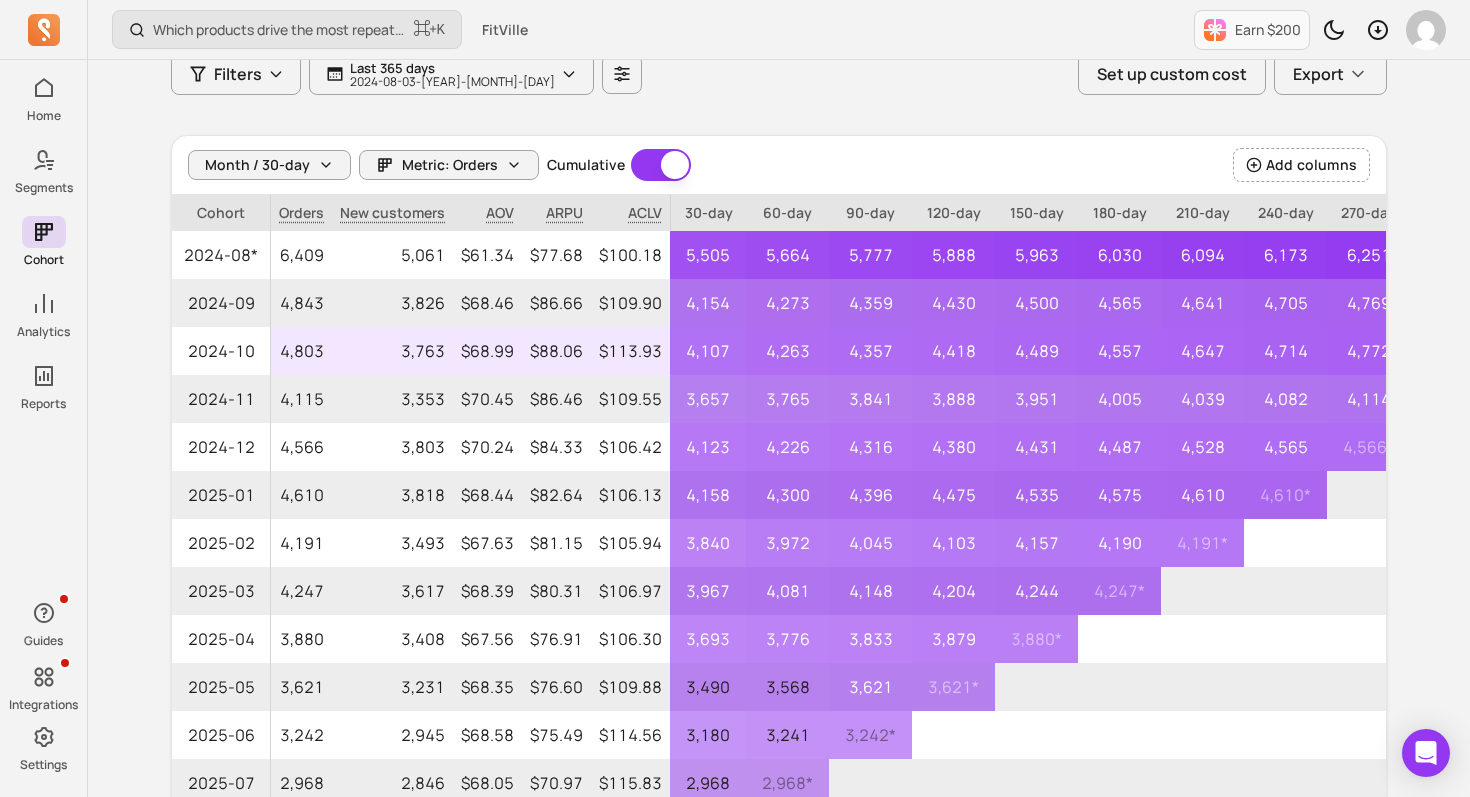 scroll, scrollTop: 145, scrollLeft: 0, axis: vertical 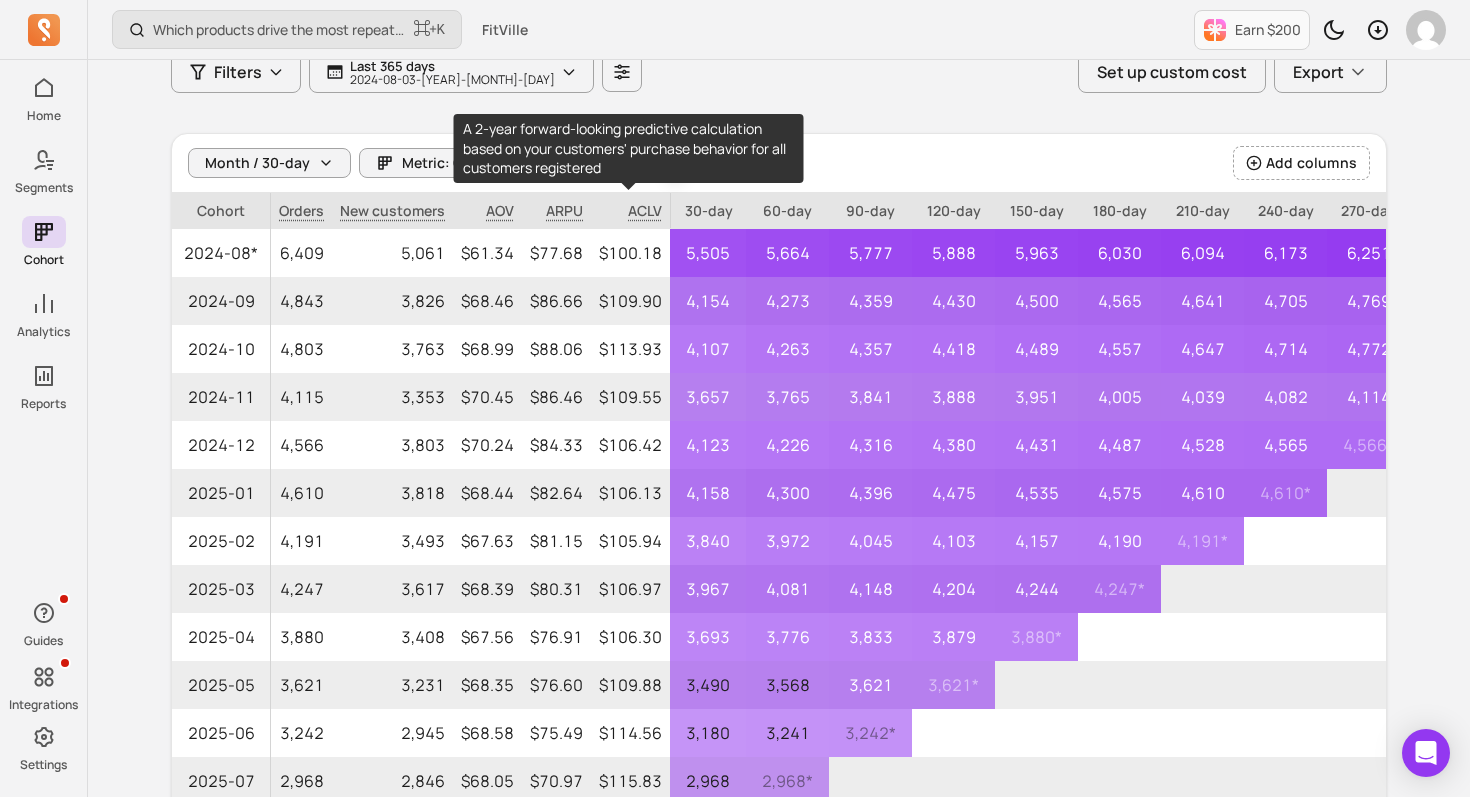 click on "ACLV" at bounding box center [630, 211] 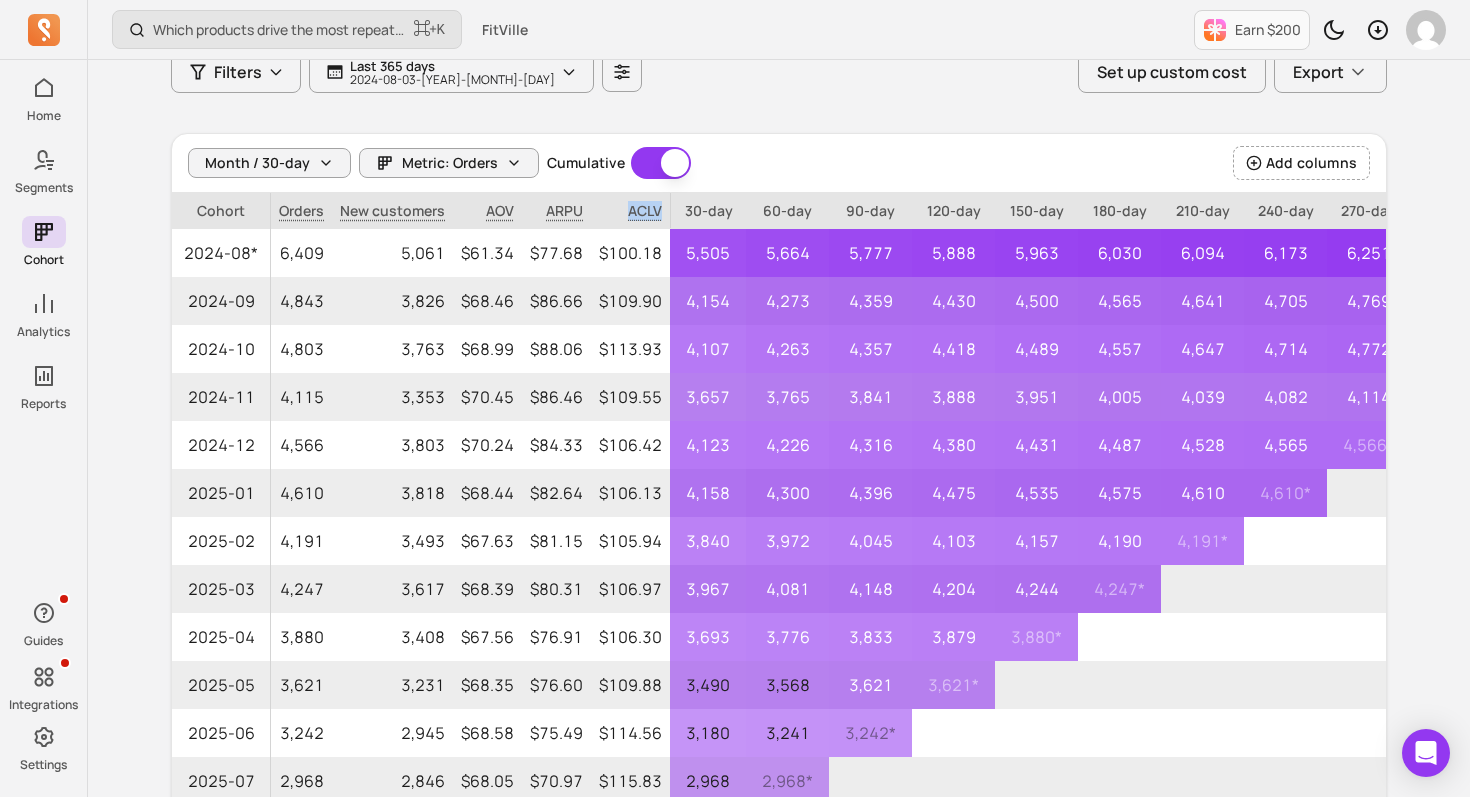 click on "ACLV" at bounding box center (301, 211) 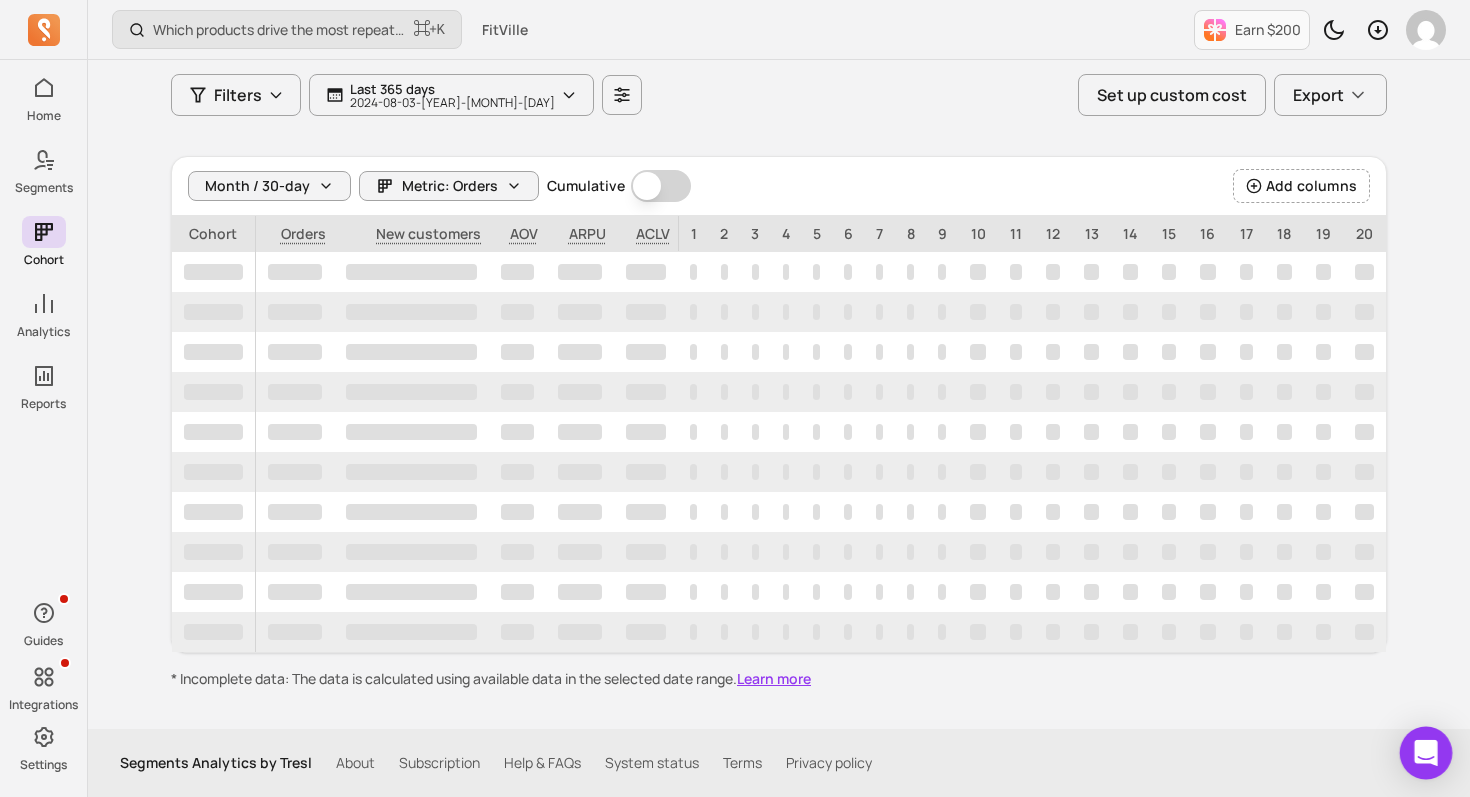 click 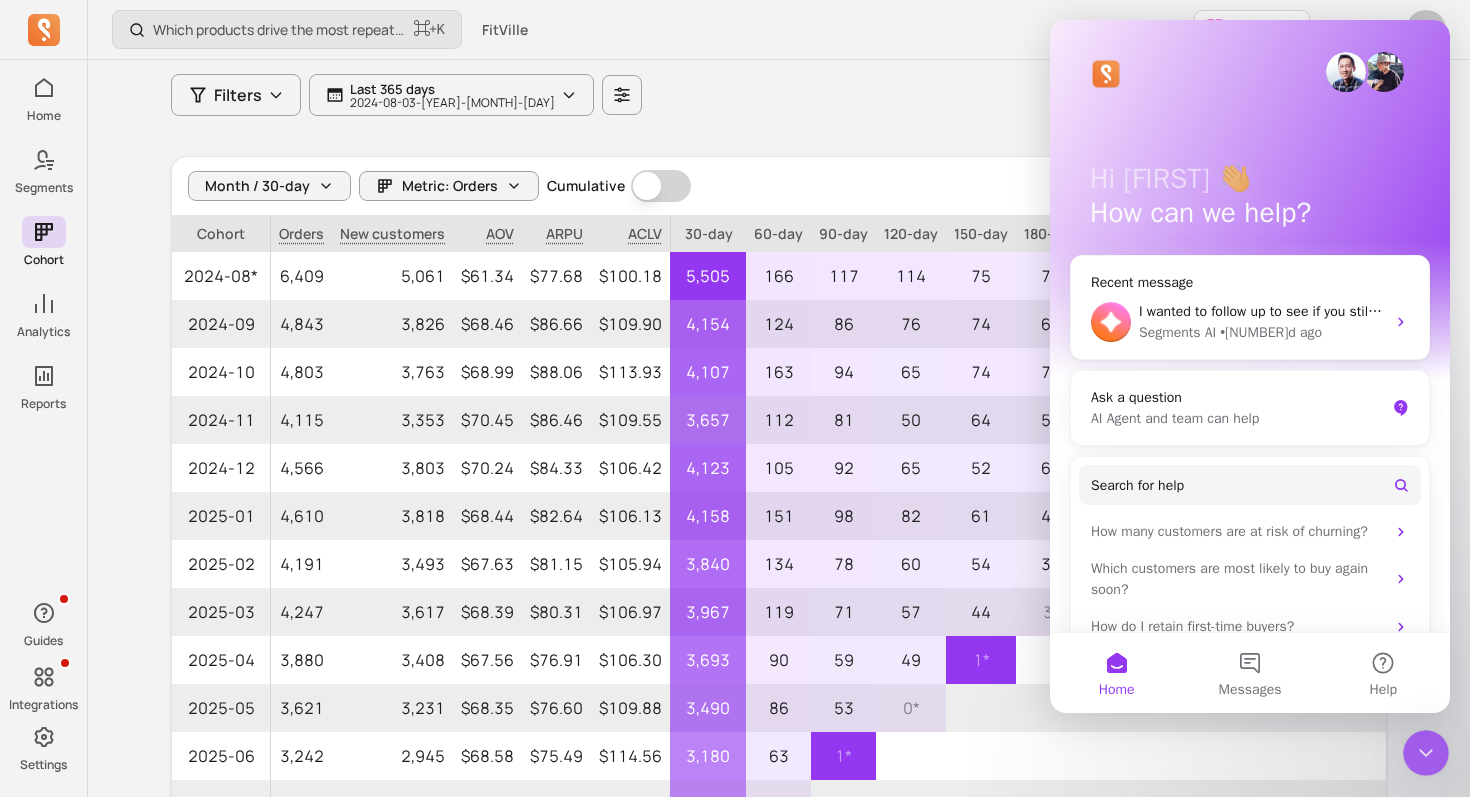 scroll, scrollTop: 0, scrollLeft: 0, axis: both 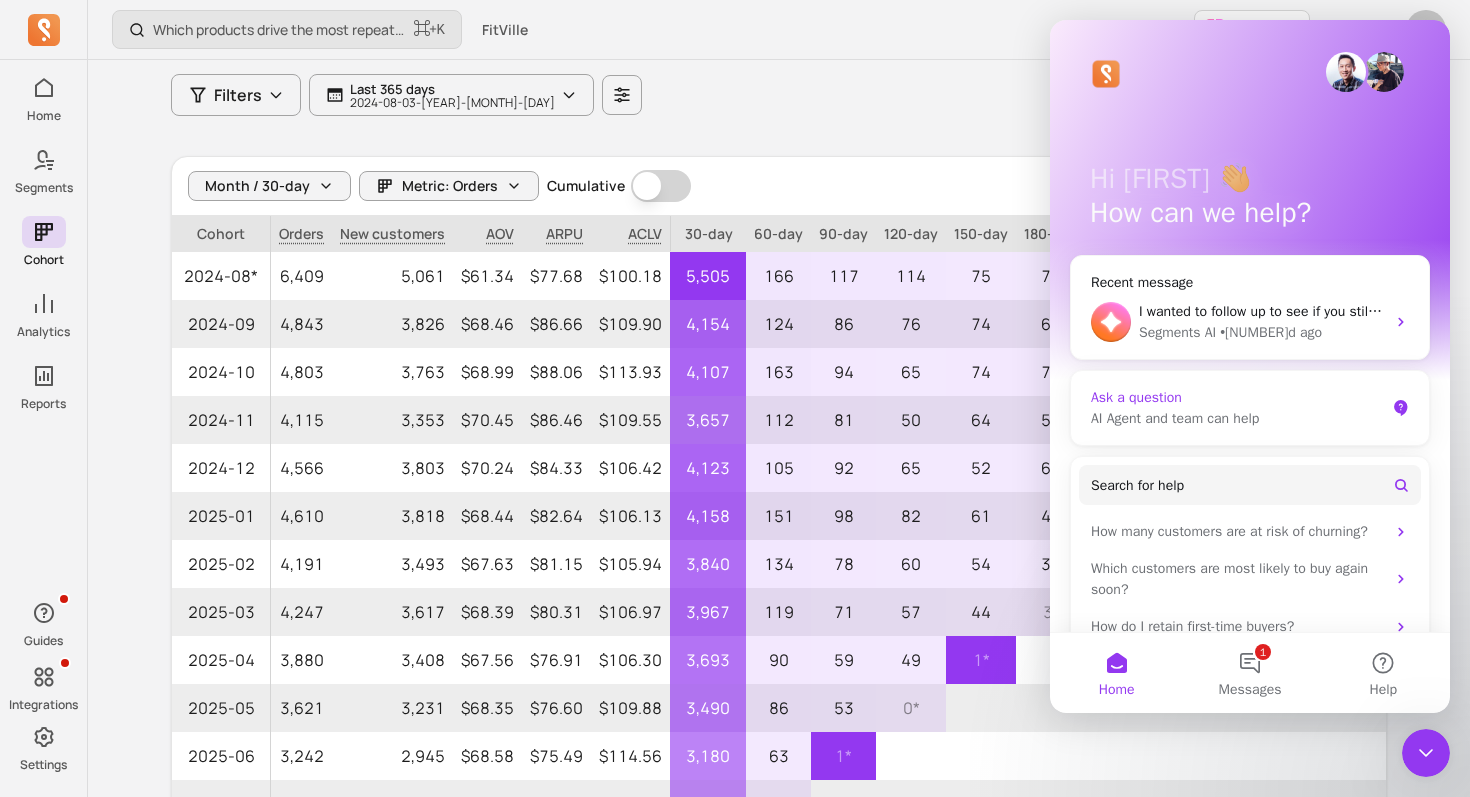click on "AI Agent and team can help" at bounding box center [1238, 418] 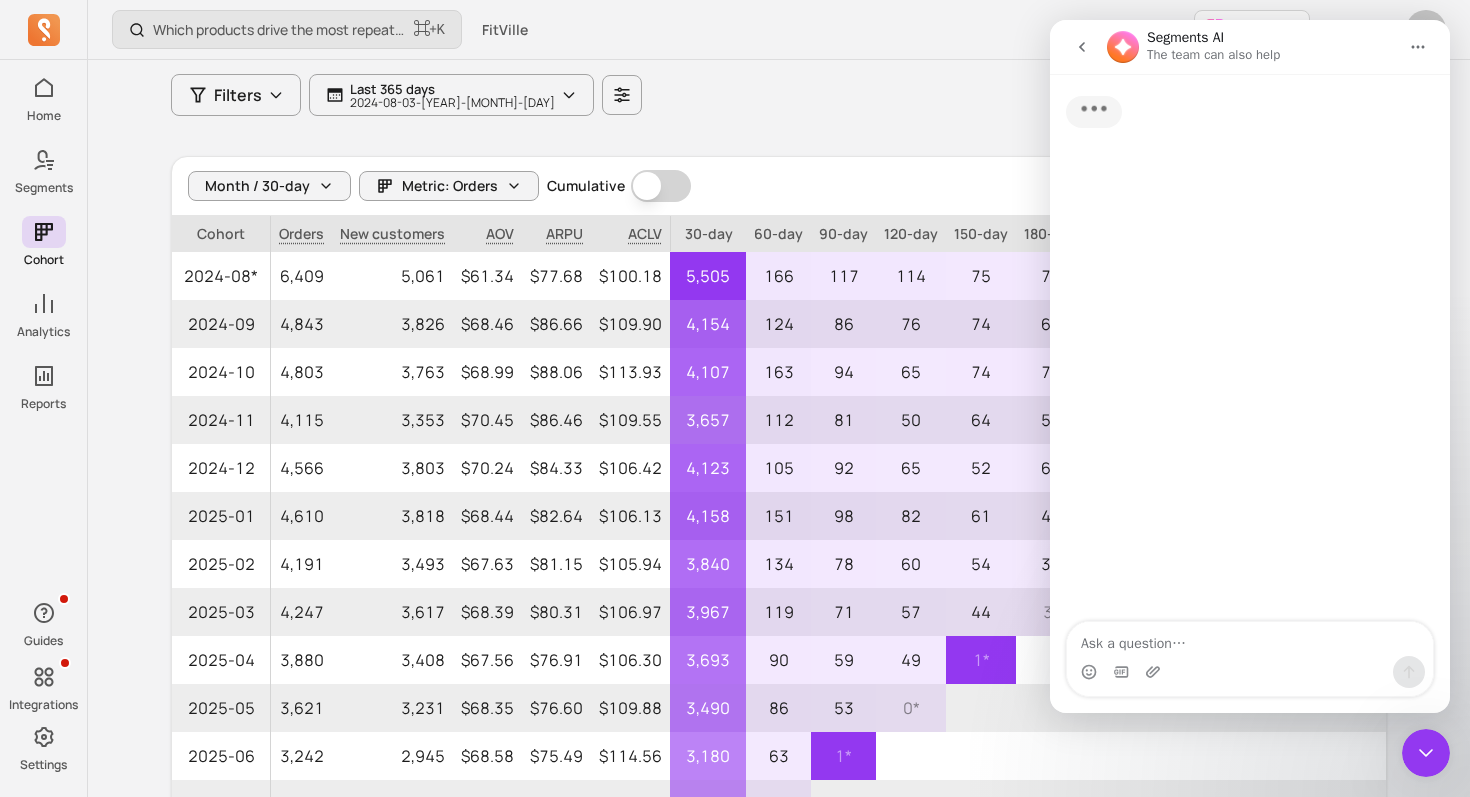 click at bounding box center (1250, 672) 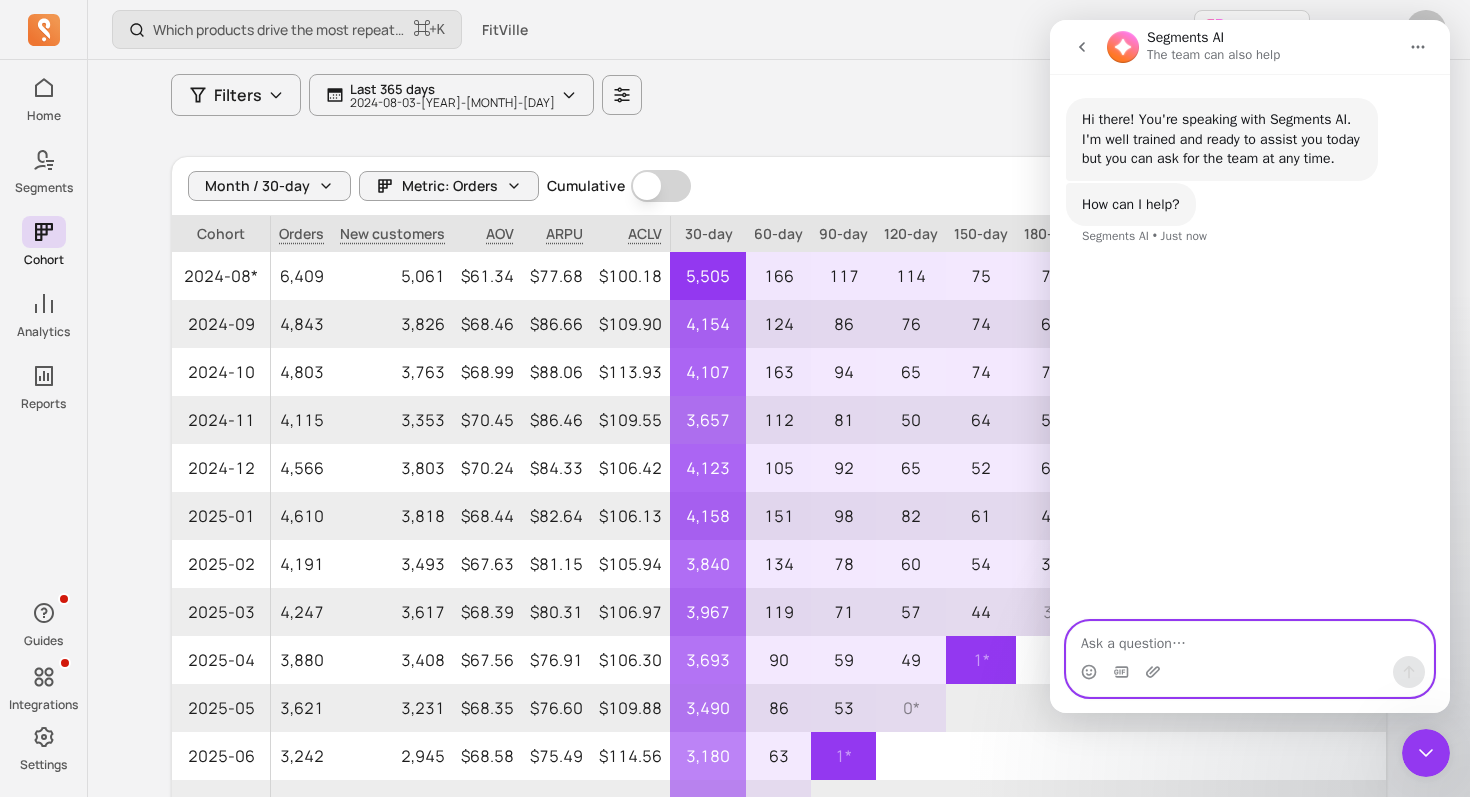 click at bounding box center [1250, 639] 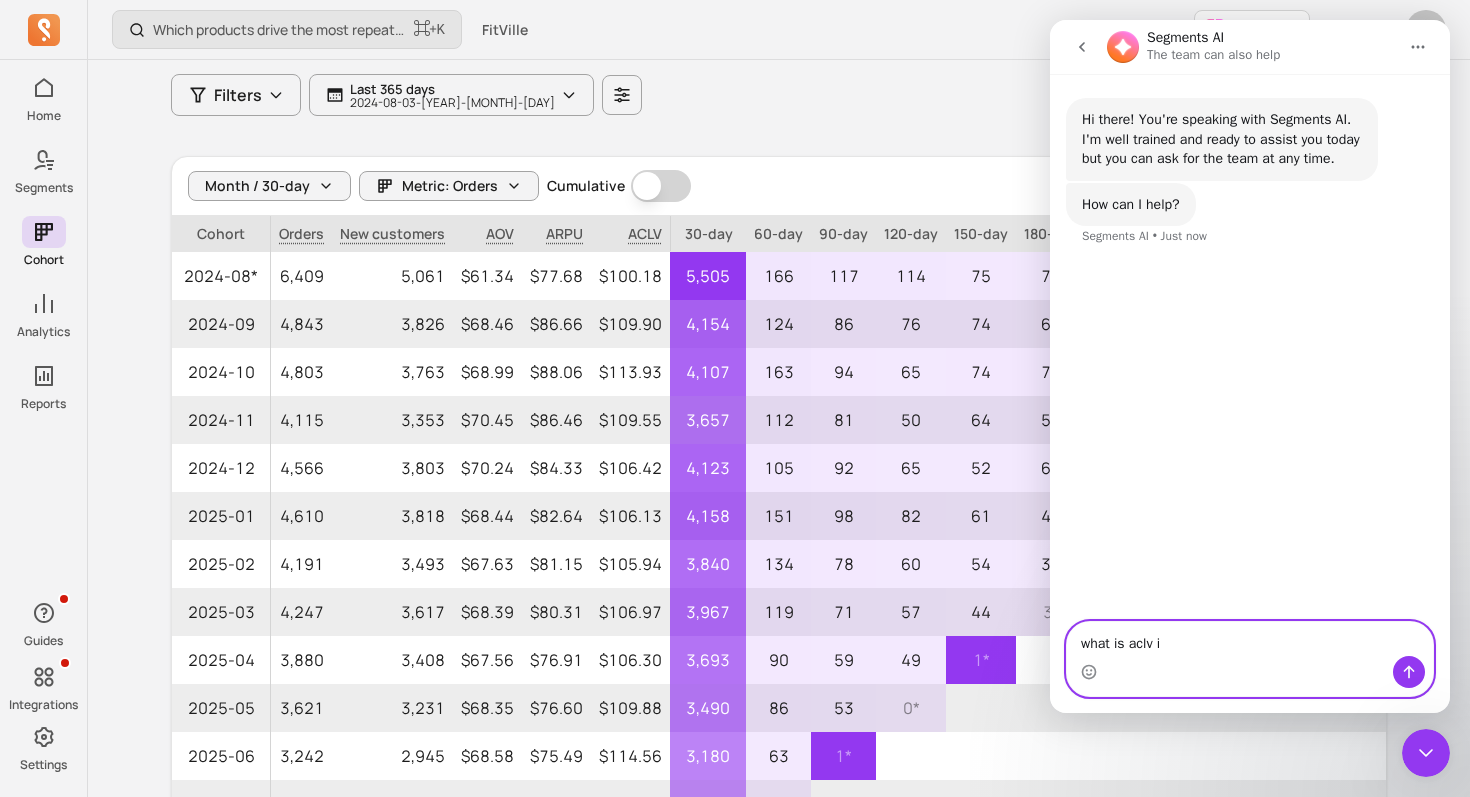 type on "what is aclv in" 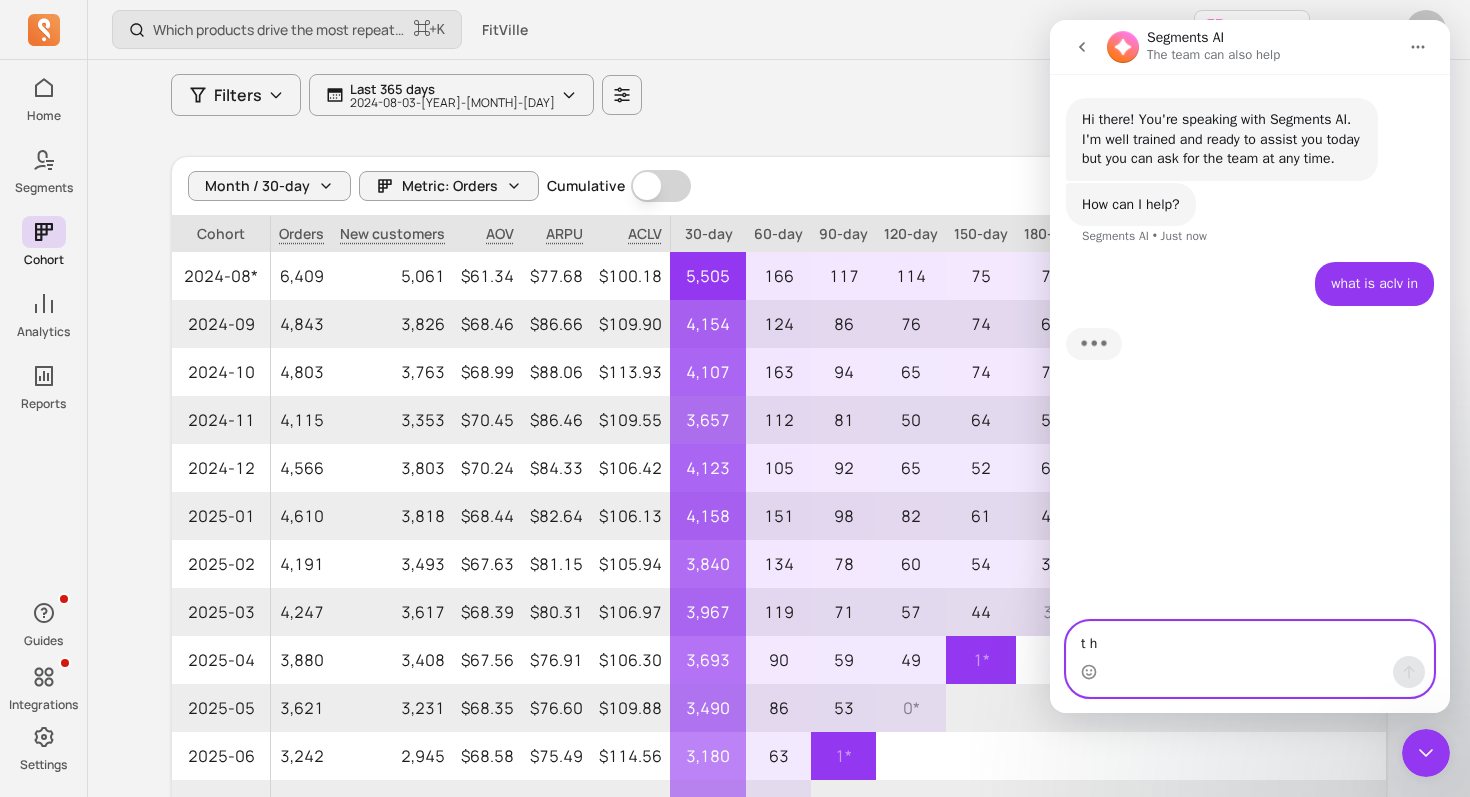 type on "t" 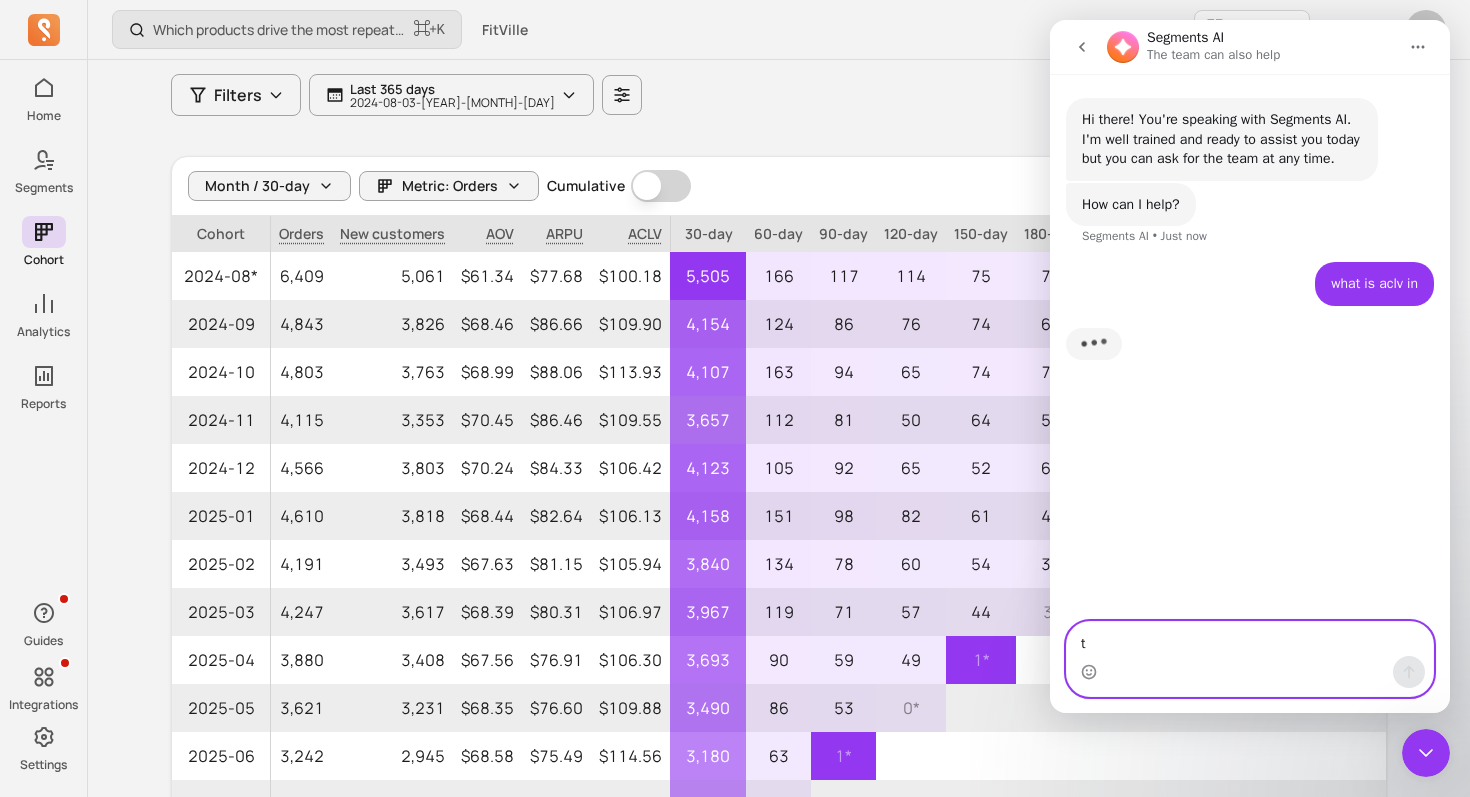 type 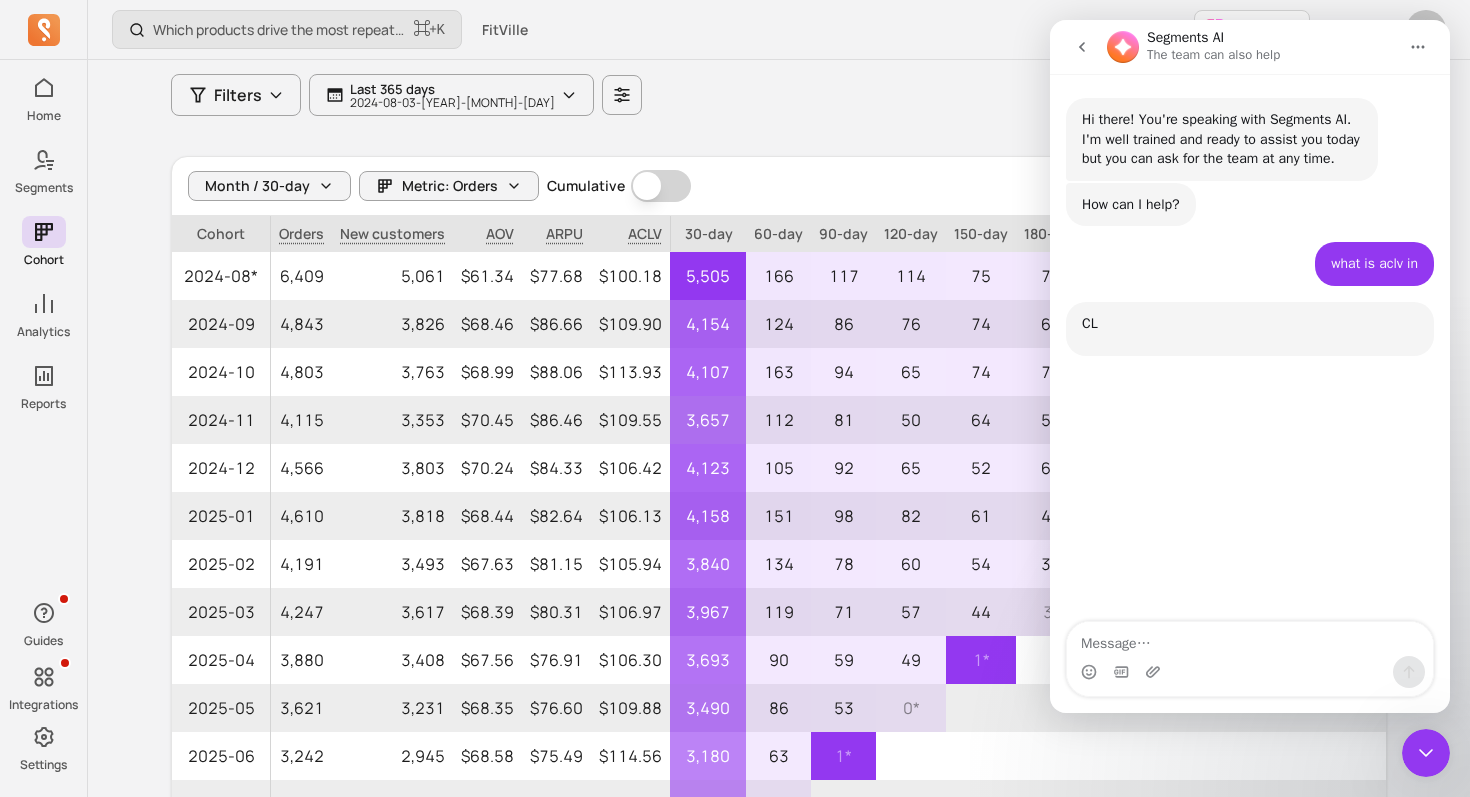 scroll, scrollTop: 3, scrollLeft: 0, axis: vertical 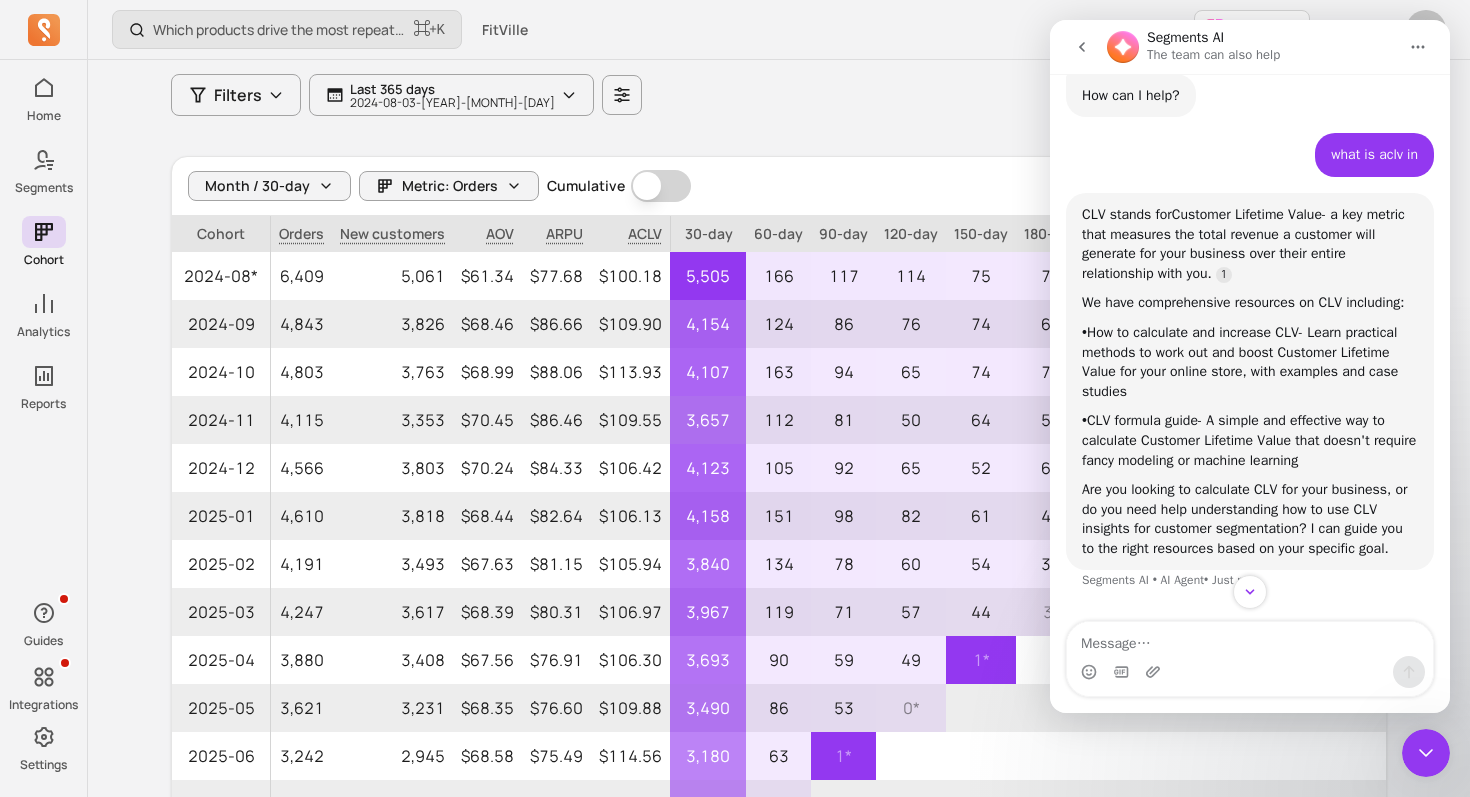 click on "Customer cohort Review cohort performance over time with key metrics such as  ARPU ,  Repeat Purchase % ,  Churn Rate , and more. Identify how many months it takes to recover your  CAC(Customer Acquisition Cost) . Start guide Filters Last 365 days 2024-08-03  -  2025-08-03 Set up custom cost   Export Month / 30-day Metric:   Orders Cumulative Cumulative Add columns Cohort Orders New customers AOV ARPU ACLV 30-day 60-day 90-day 120-day 150-day 180-day 210-day 240-day 270-day 300-day 330-day 360-day 390-day 2024-08* 6,409 5,061 $61.34 $77.68 $100.18 5,505 166 117 114 75 71 67 80 81 61 51 50 1 * 2024-09 4,843 3,826 $68.46 $86.66 $109.90 4,154 124 86 76 74 65 76 67 66 46 28 1 *   2024-10 4,803 3,763 $68.99 $88.06 $113.93 4,107 163 94 65 74 72 94 71 59 33 2 *     2024-11 4,115 3,353 $70.45 $86.46 $109.55 3,657 112 81 50 64 58 34 44 34 2 *       2024-12 4,566 3,803 $70.24 $84.33 $106.42 4,123 105 92 65 52 60 42 37 1 *         2025-01 4,610 3,818 $68.44 $82.64 $106.13 4,158 151 98 82 61 42 38 0 *" at bounding box center (779, 425) 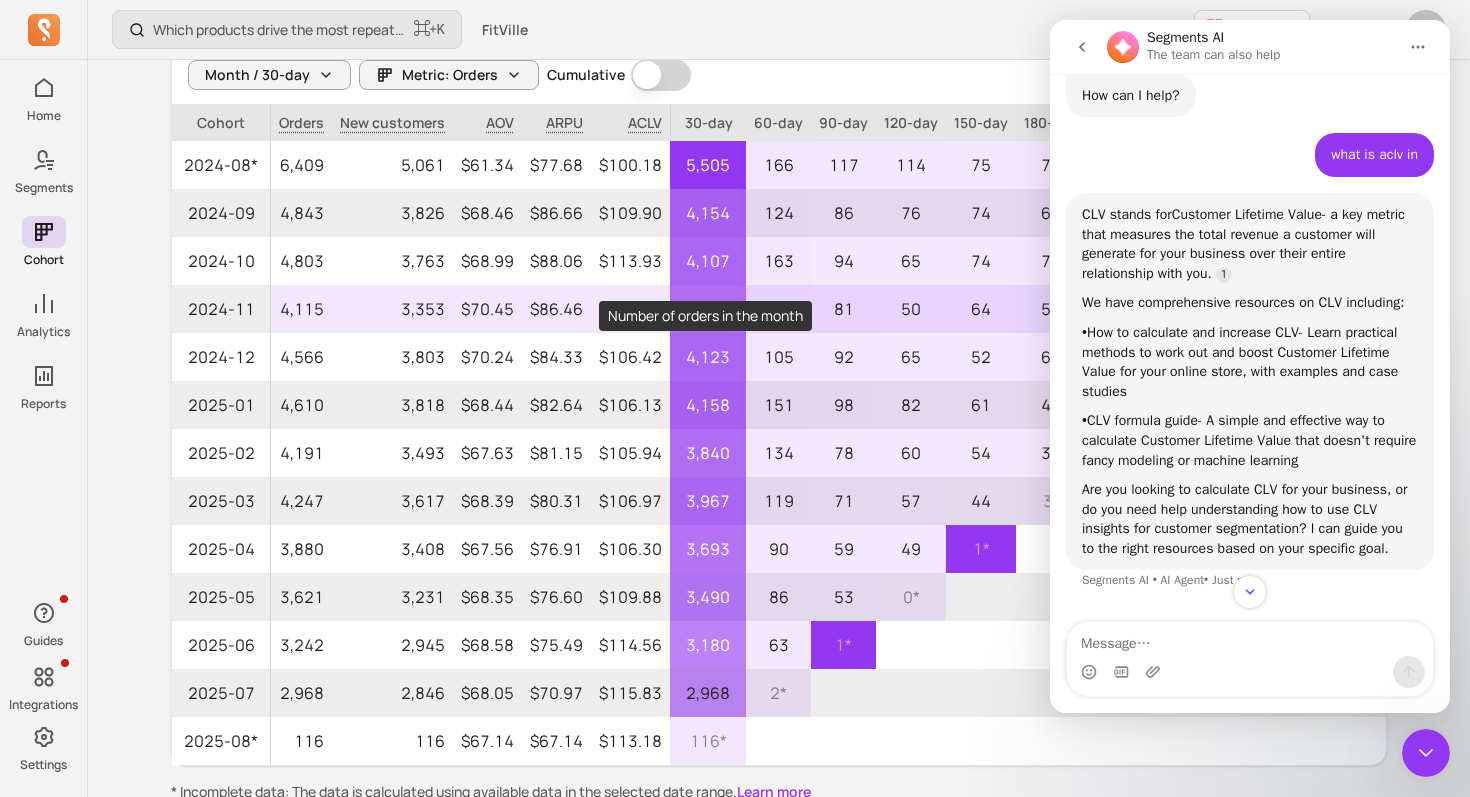 scroll, scrollTop: 240, scrollLeft: 0, axis: vertical 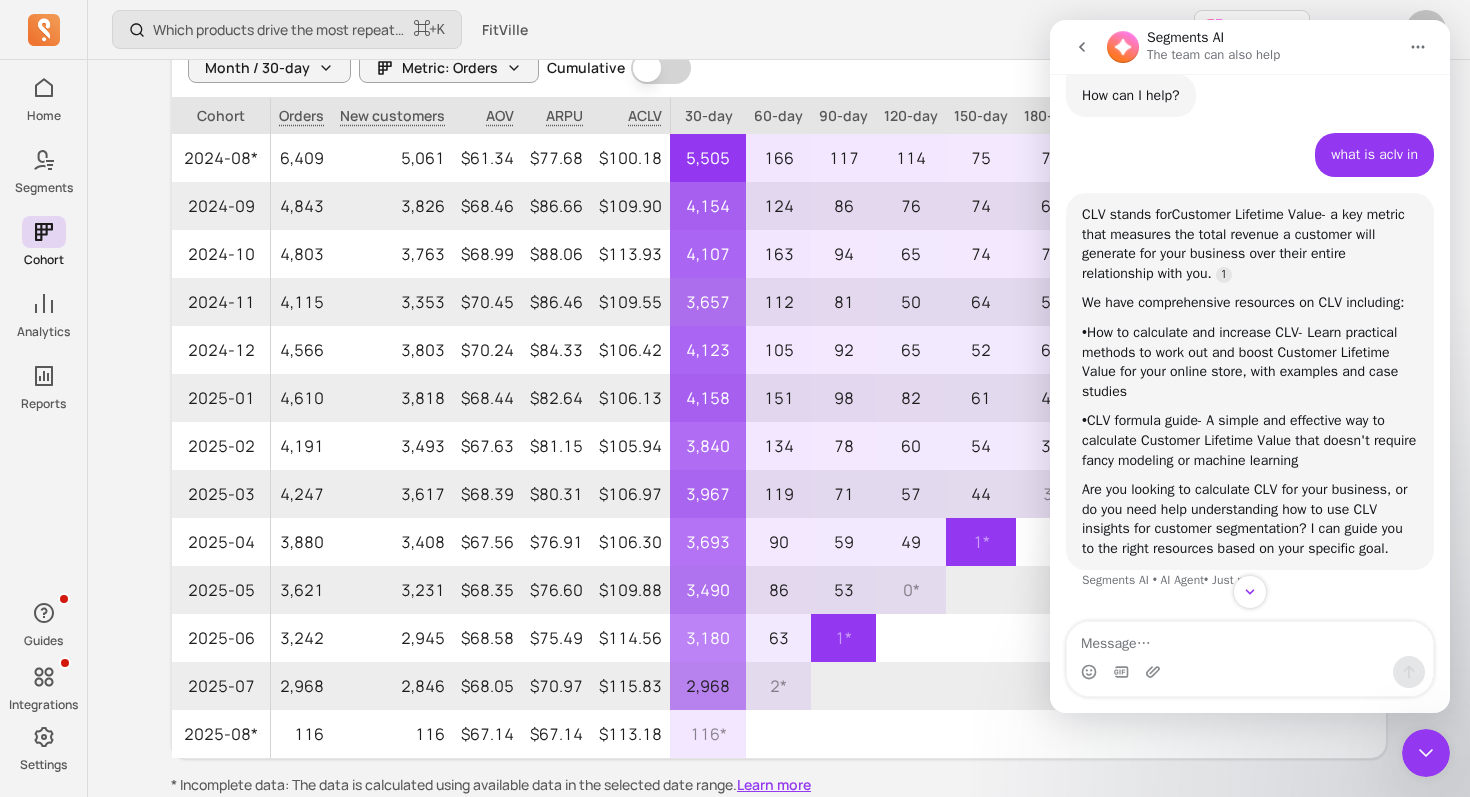 click 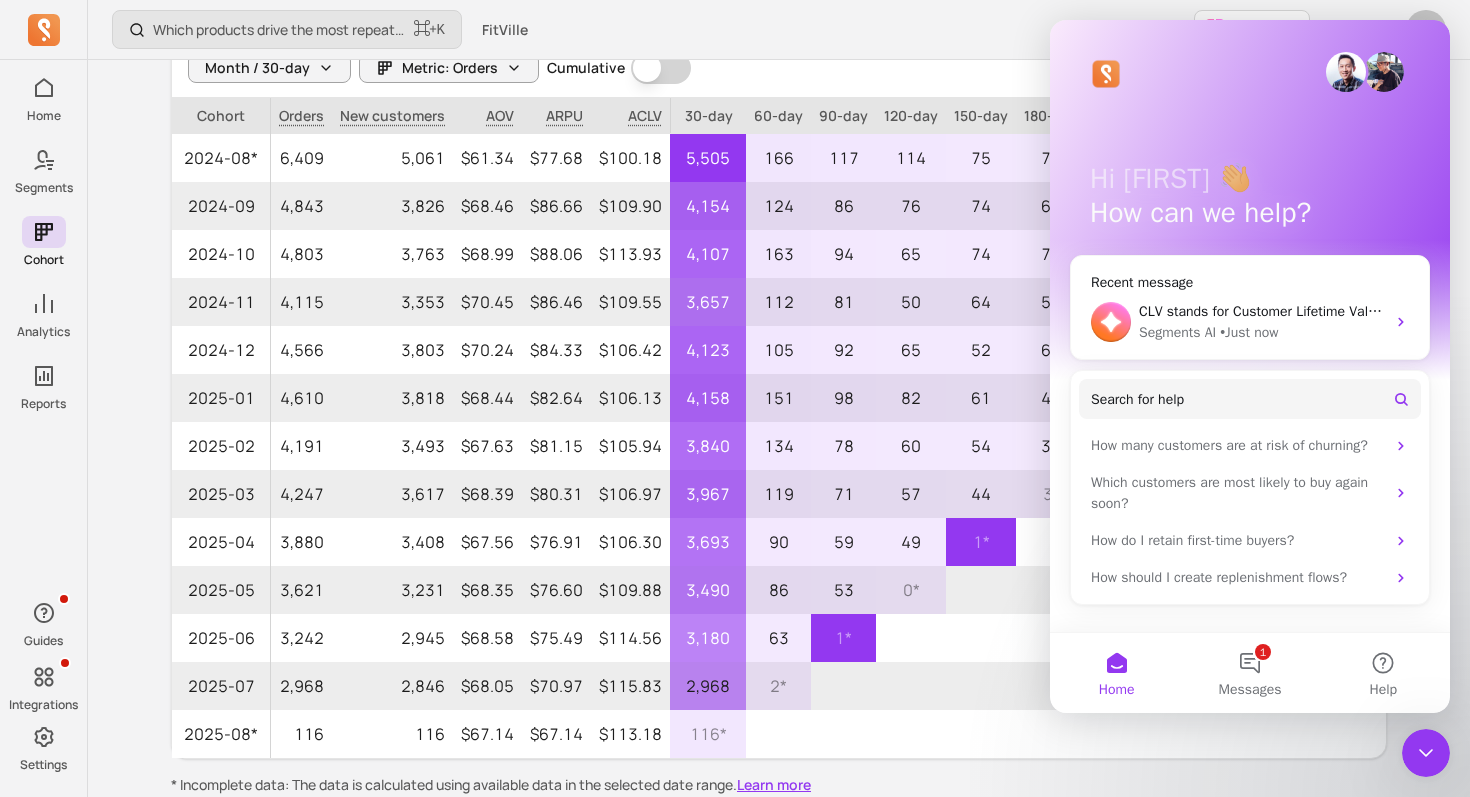 click on "Which products drive the most repeat purchases? ⌘  +  K FitVille   Earn $200" at bounding box center [779, 30] 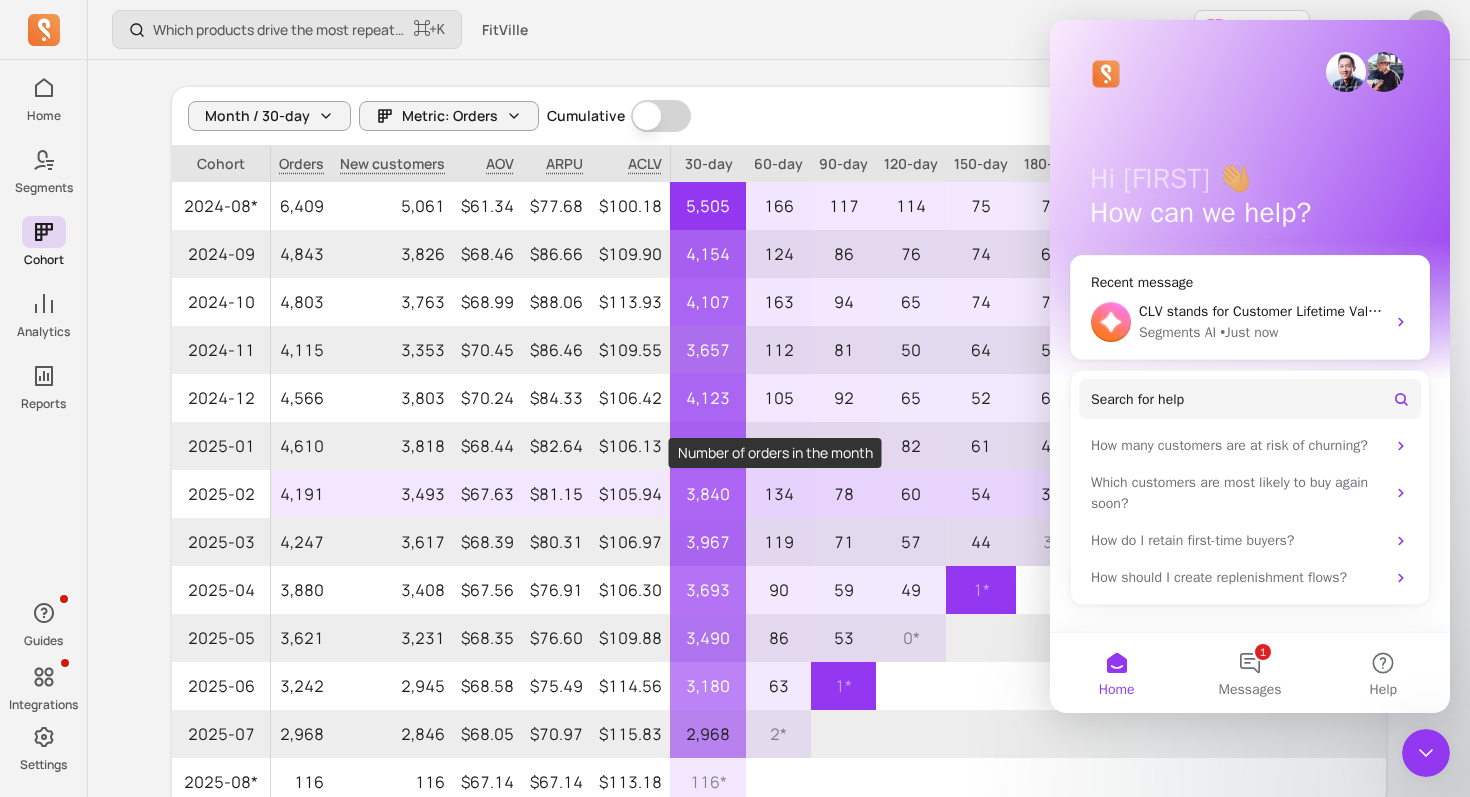scroll, scrollTop: 84, scrollLeft: 0, axis: vertical 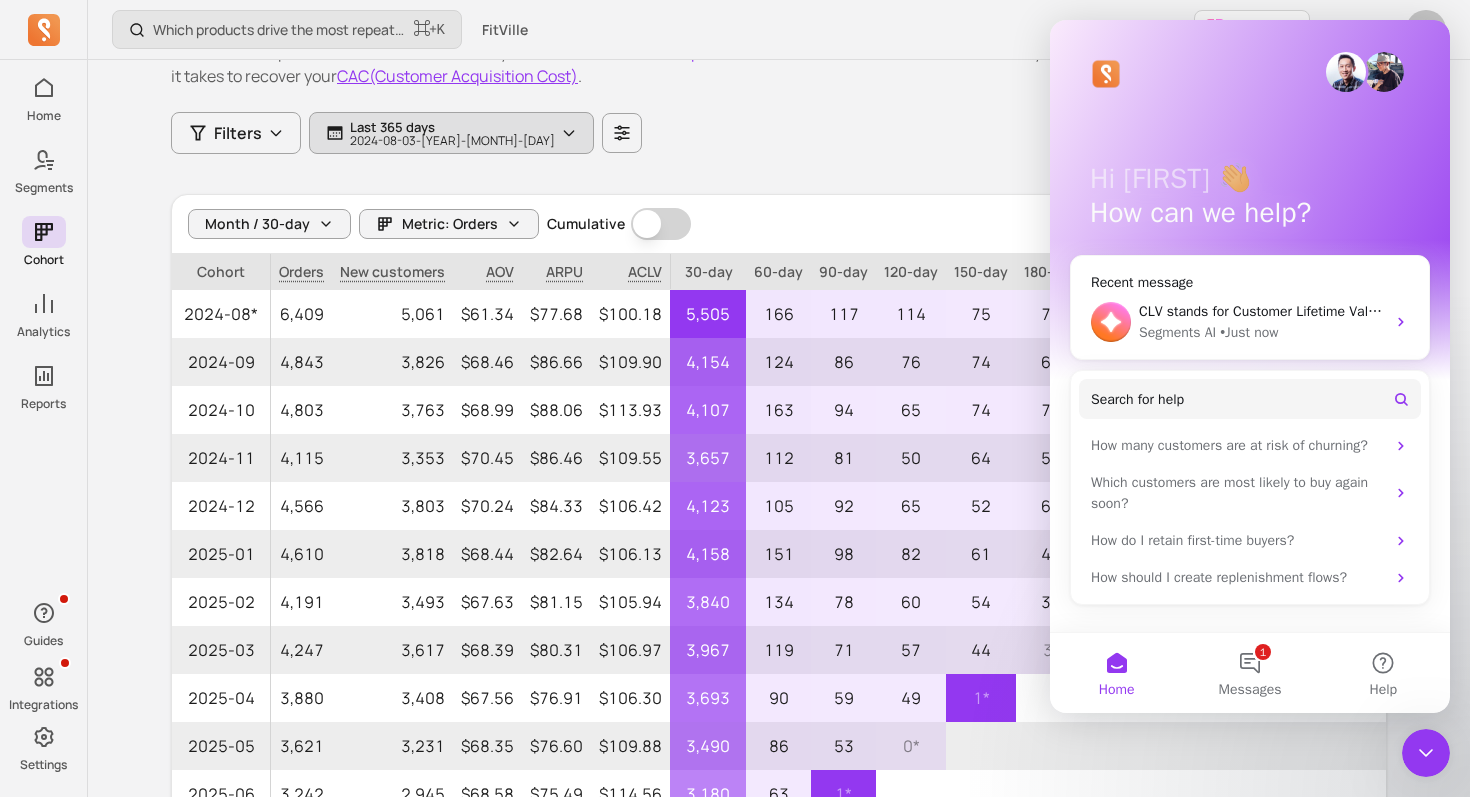 click on "Last [NUMBER] days [YEAR]-[MONTH]-[DAY]  -  [YEAR]-[MONTH]-[DAY]" at bounding box center [451, 133] 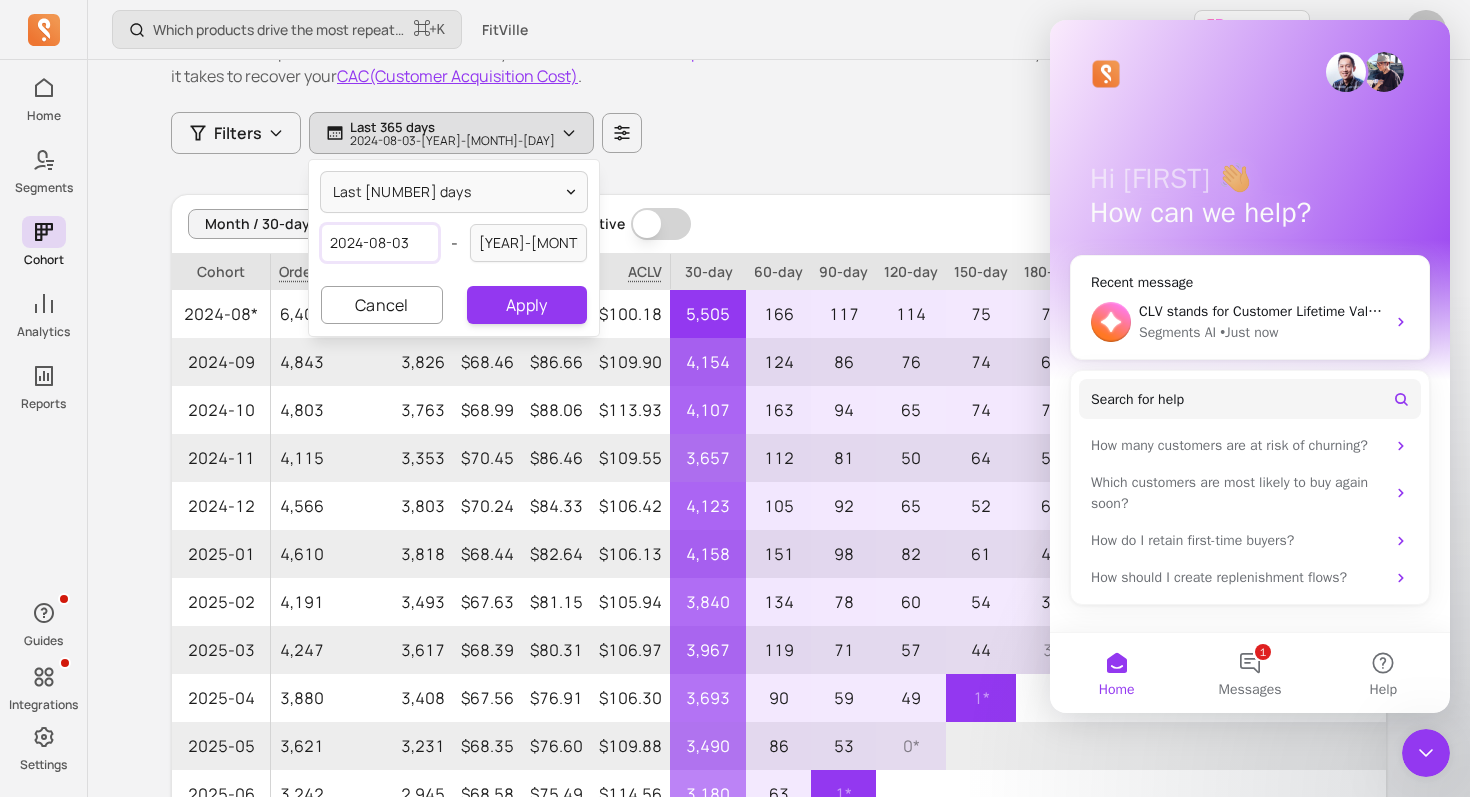 select on "2024" 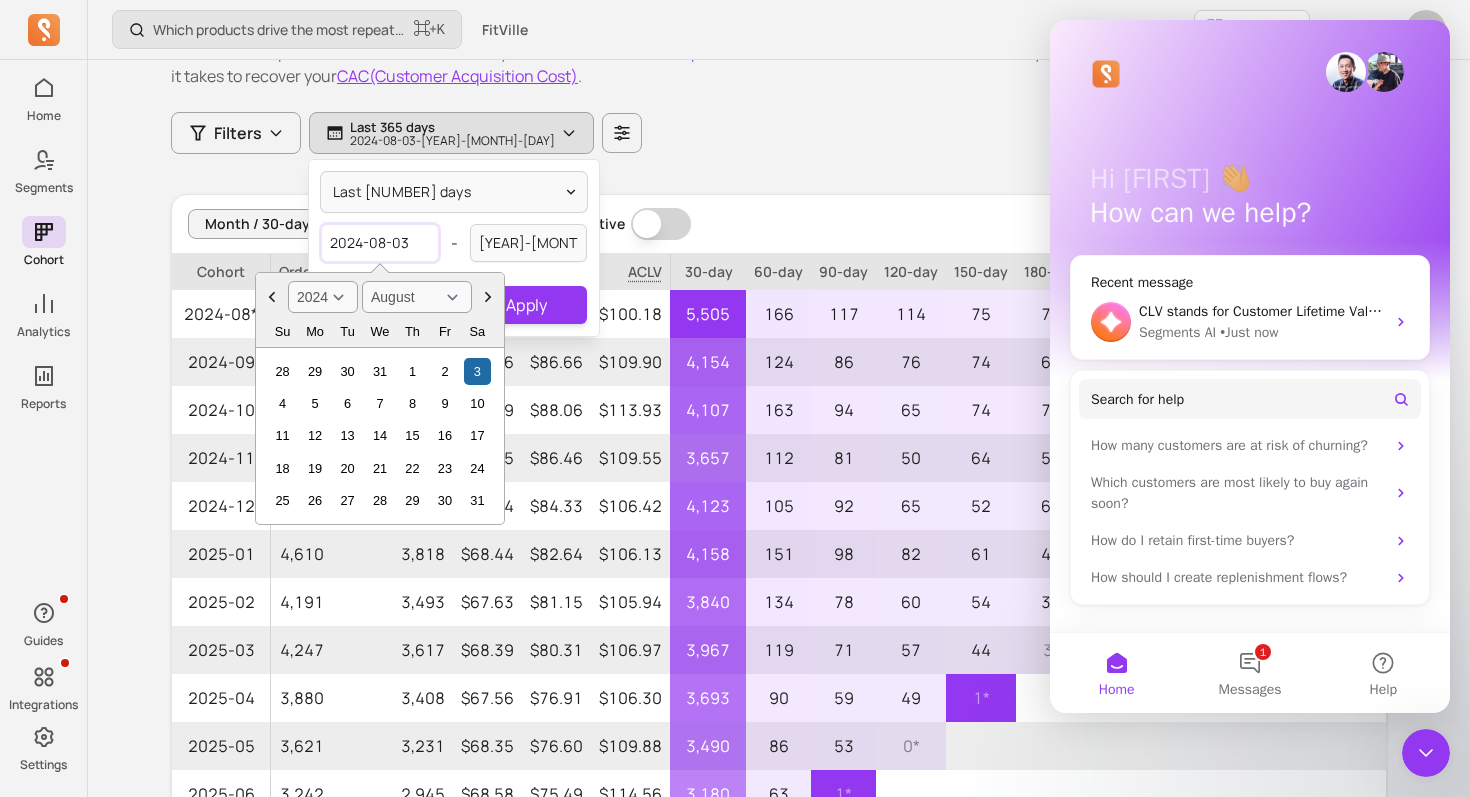 click on "2024-08-03" at bounding box center (380, 243) 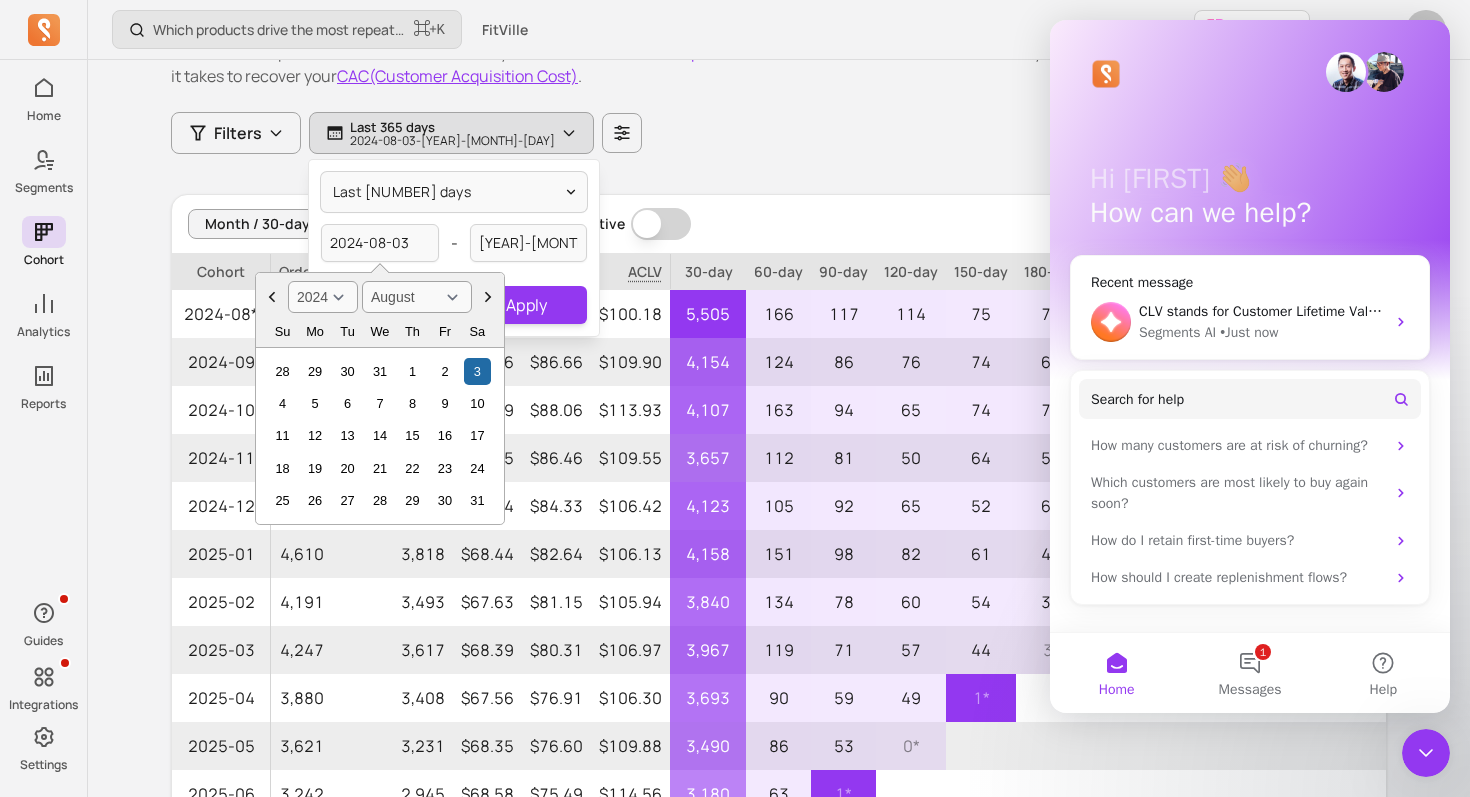 click 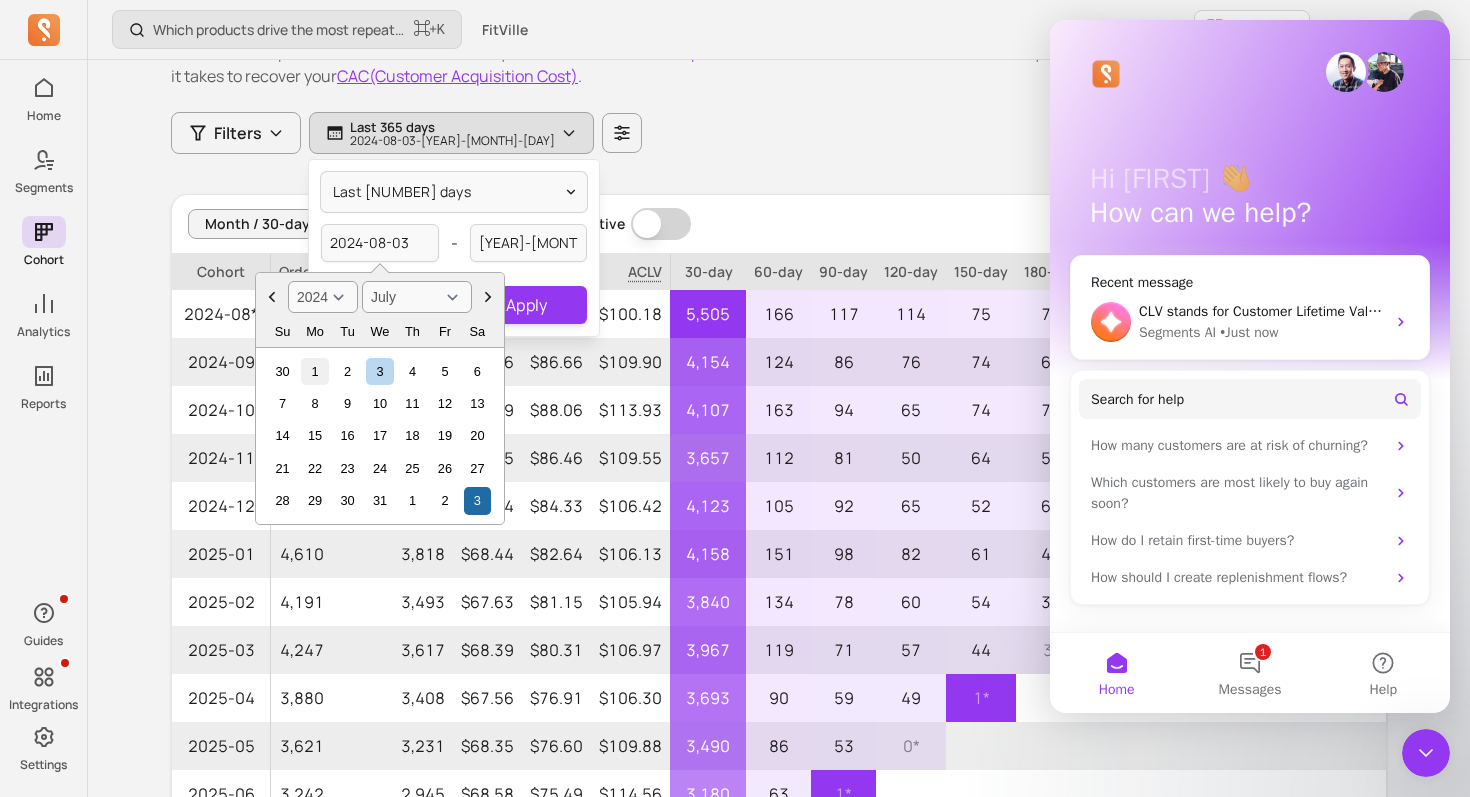 click on "1" at bounding box center (314, 371) 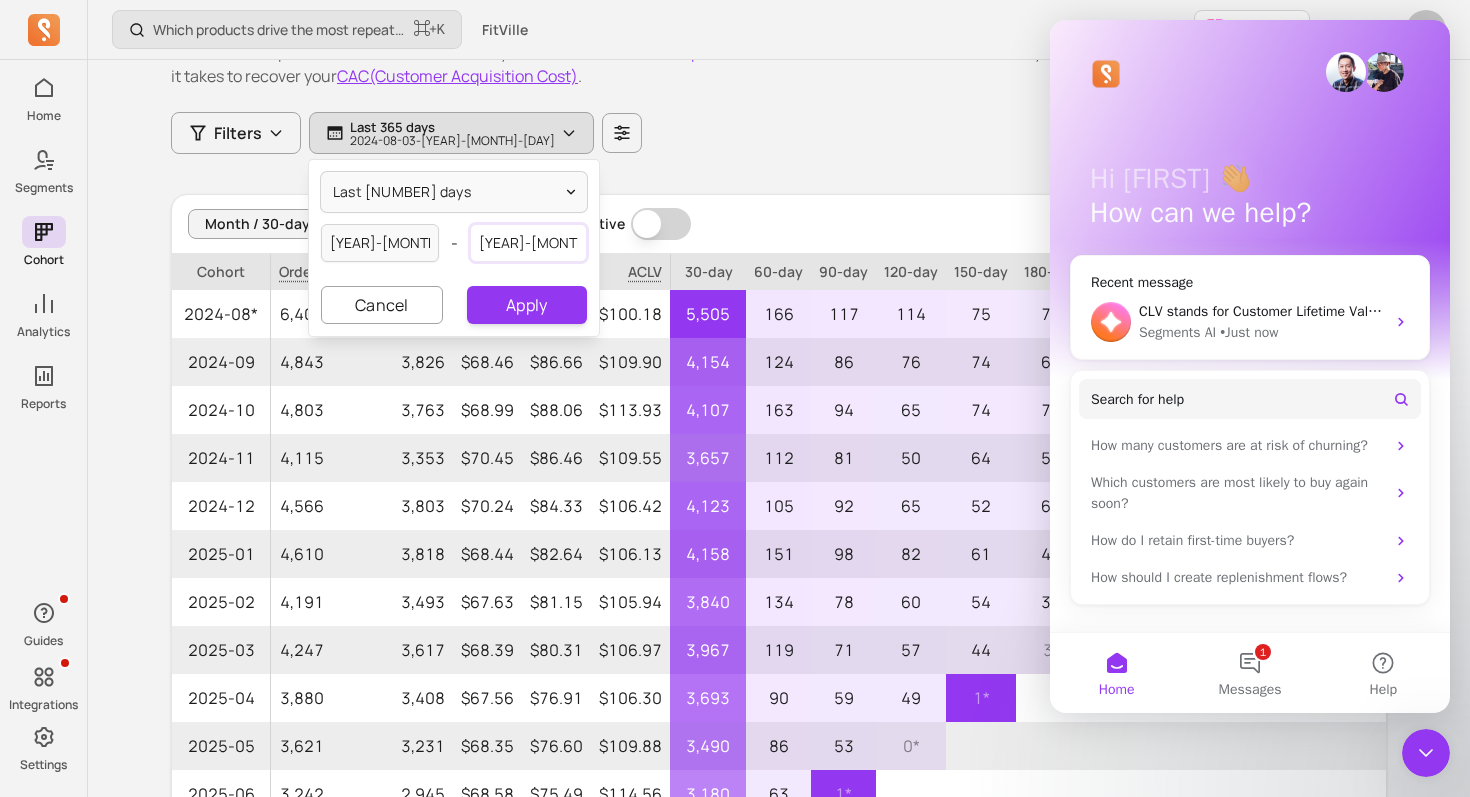 select on "2025" 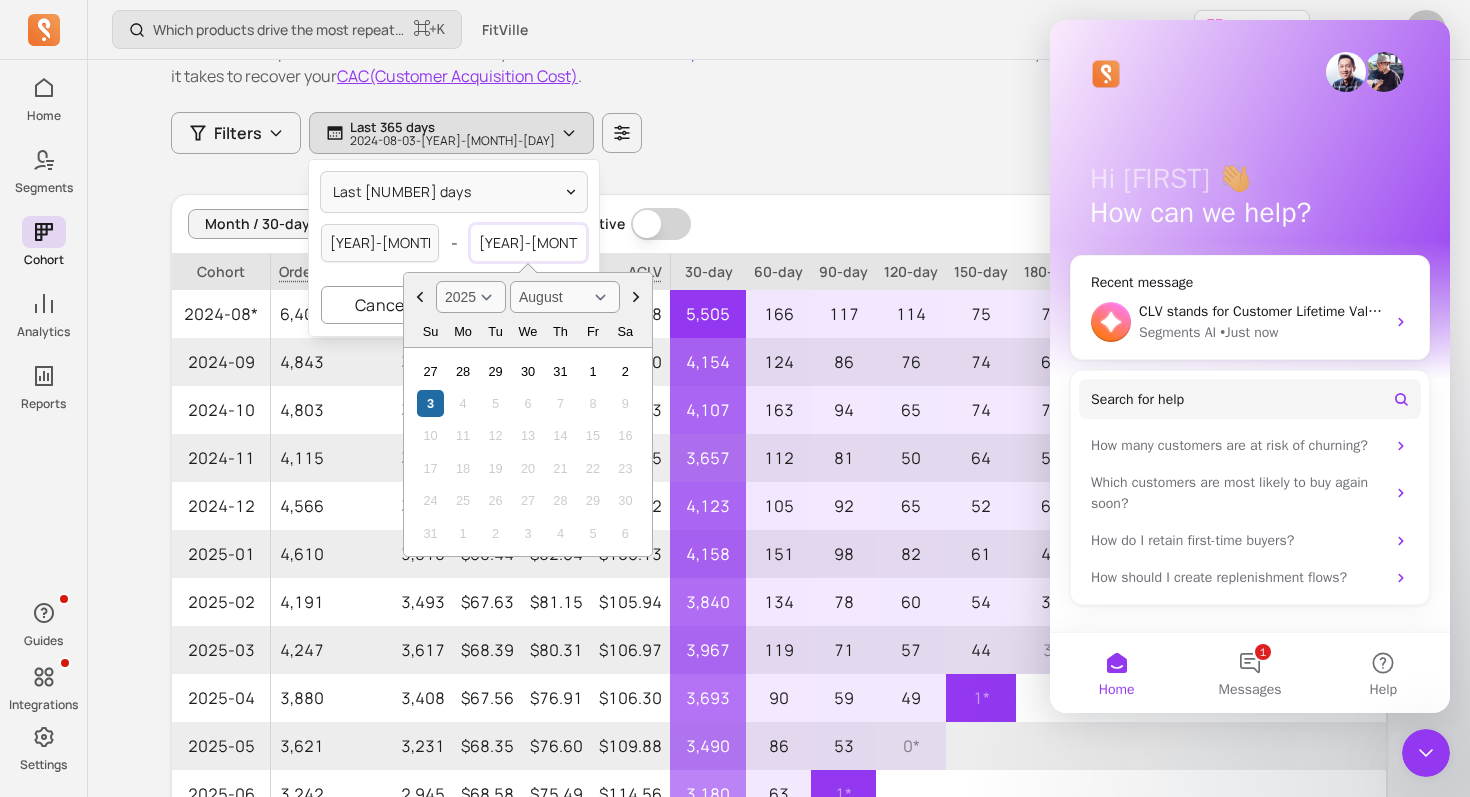 click on "[YEAR]-[MONTH]-[DAY]" at bounding box center [529, 243] 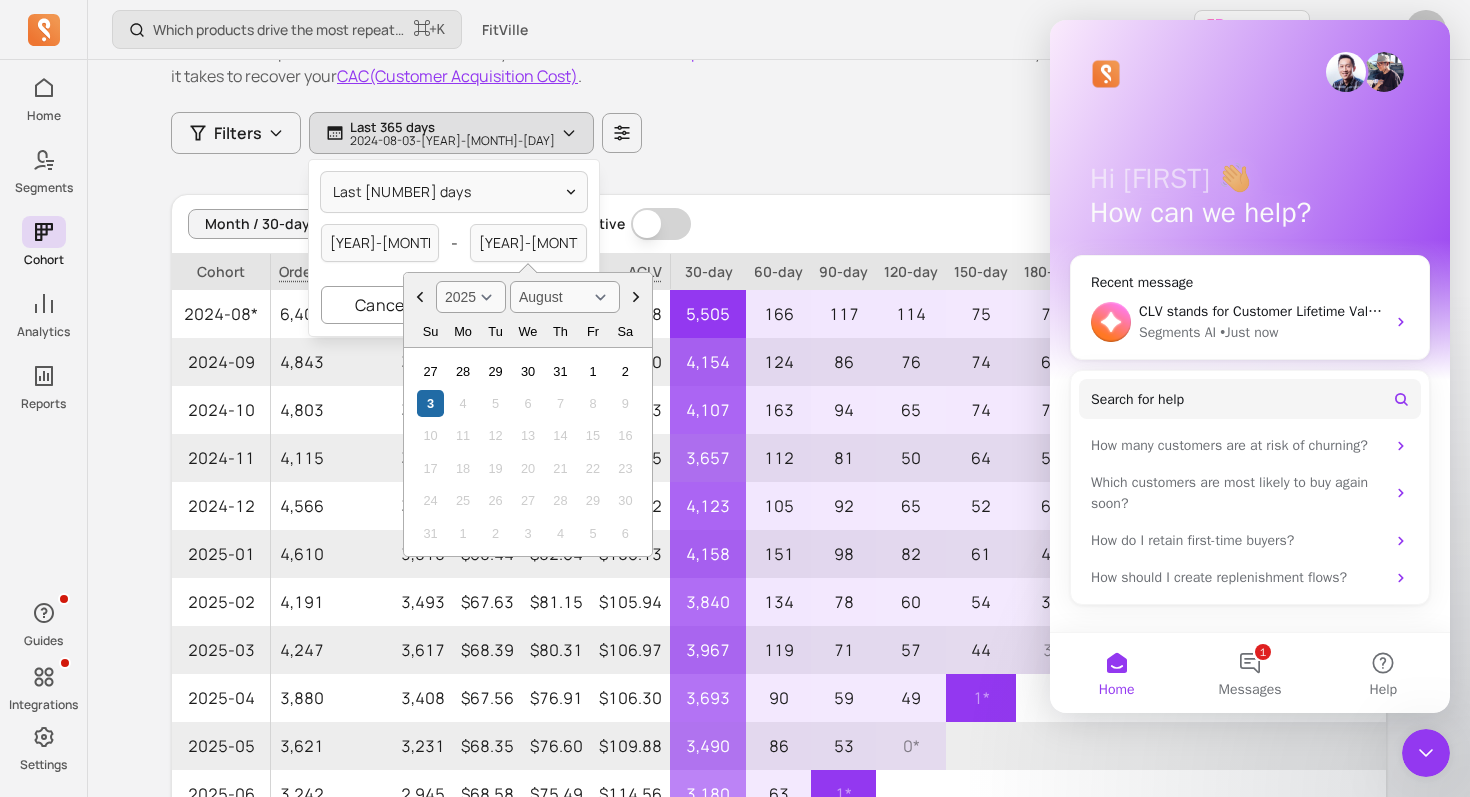 click 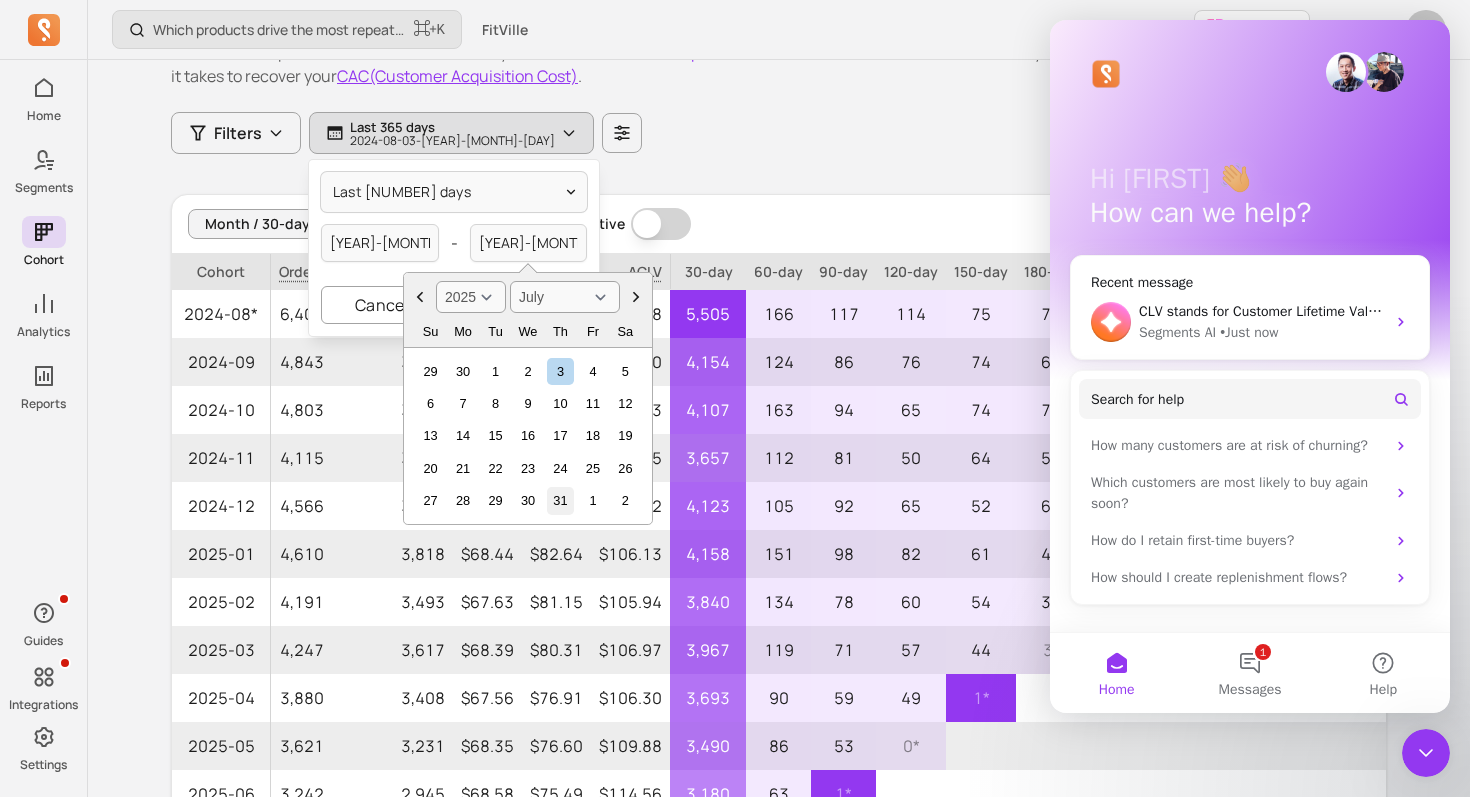 click on "31" at bounding box center [560, 500] 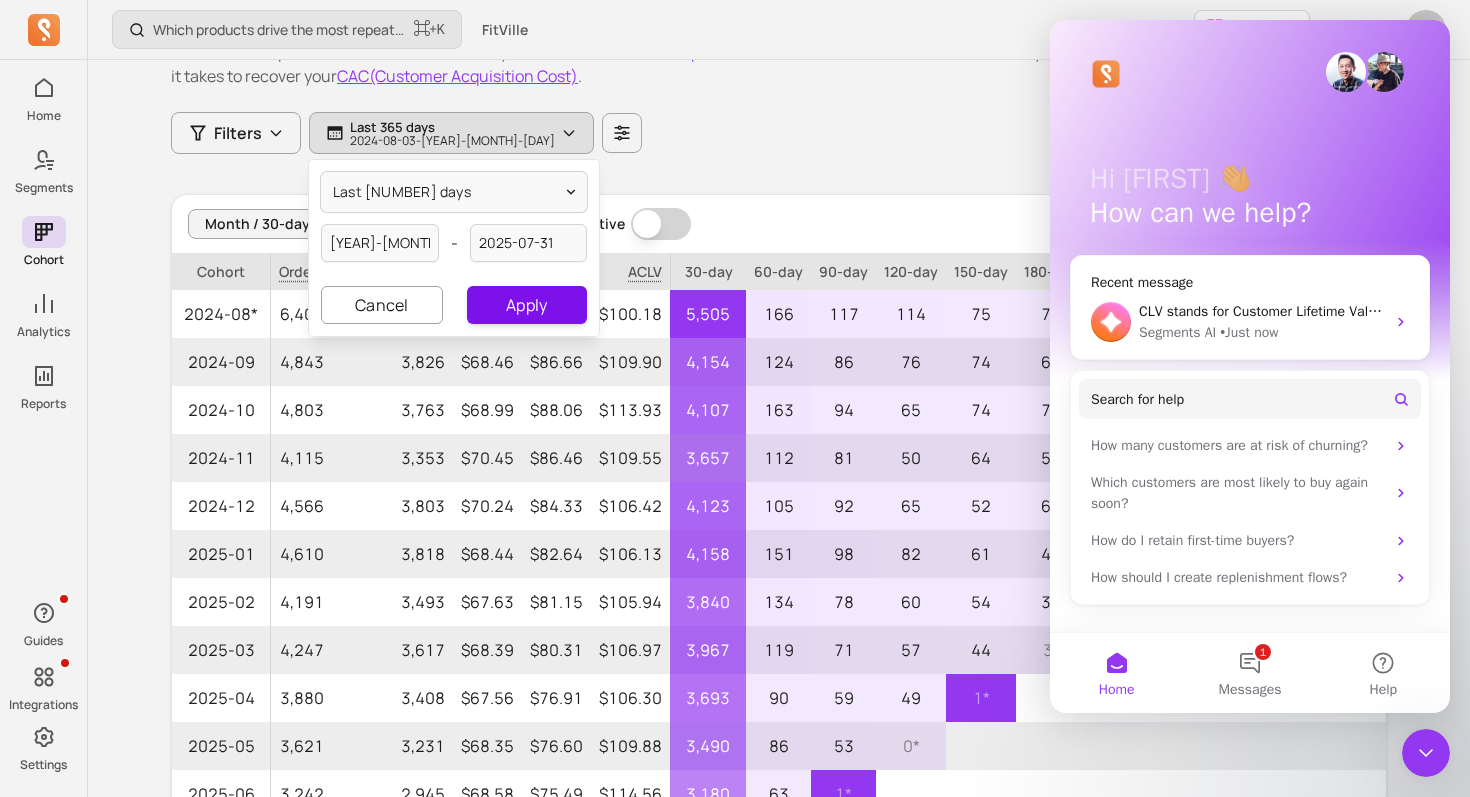 click on "Apply" at bounding box center (527, 305) 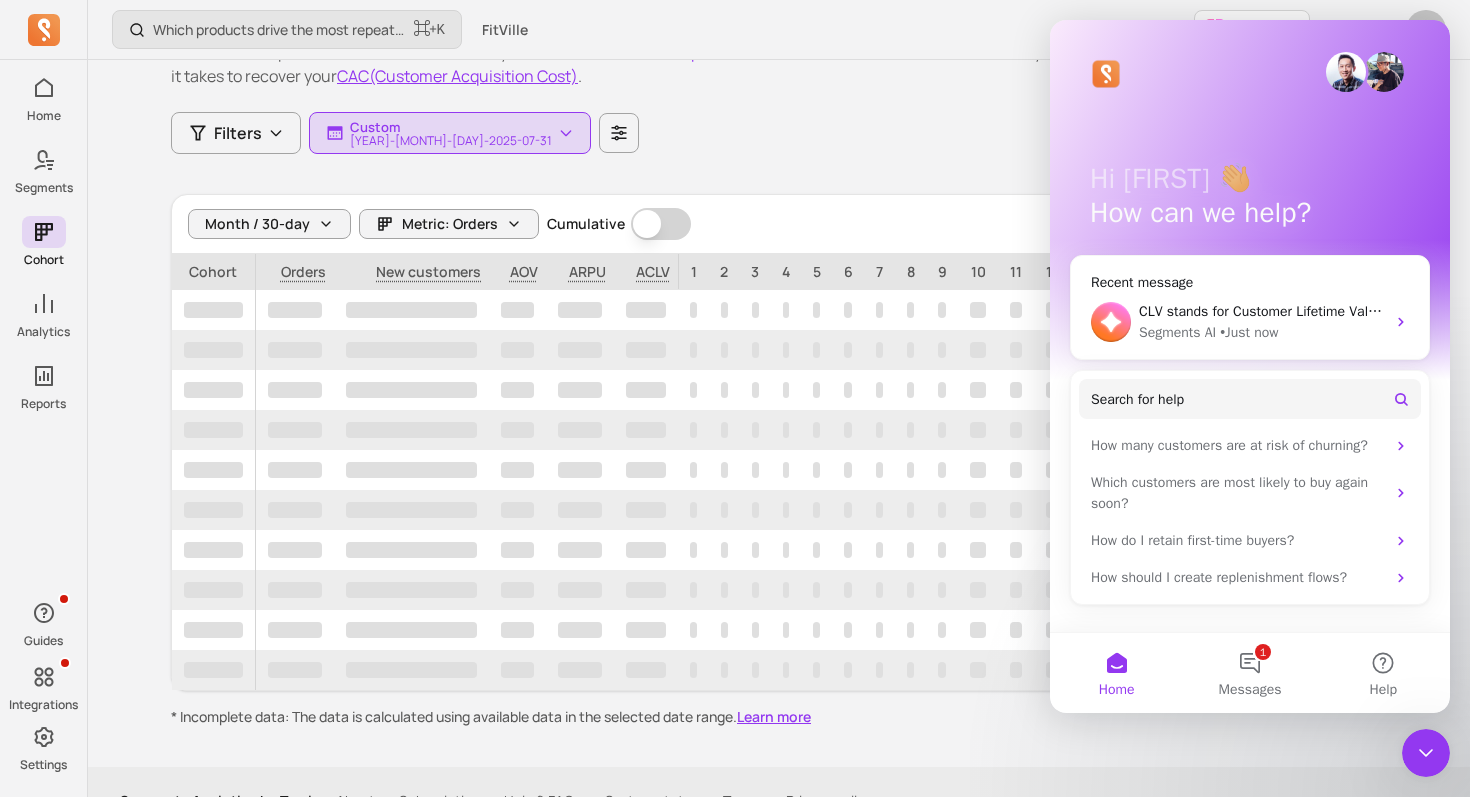 click 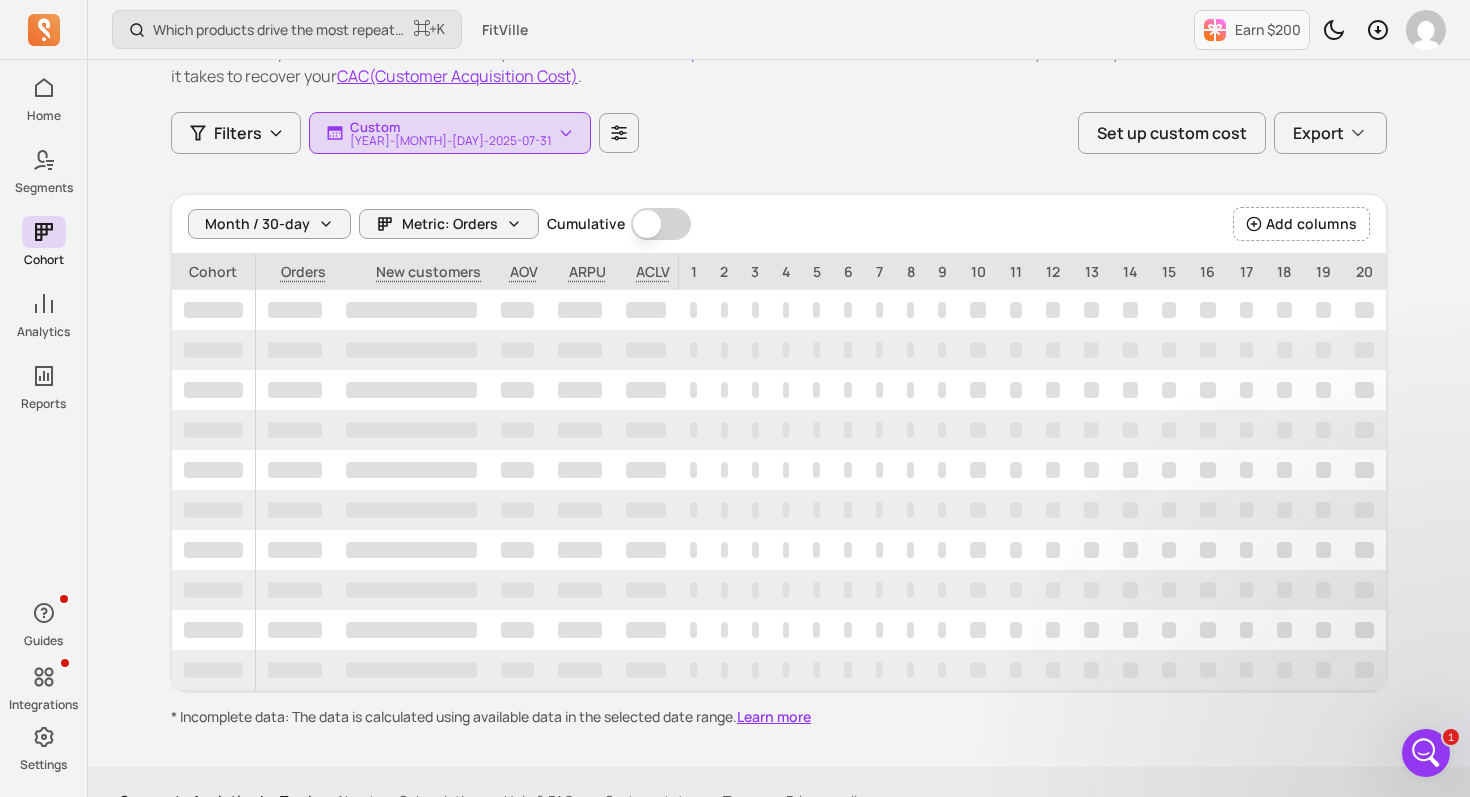 scroll, scrollTop: 0, scrollLeft: 0, axis: both 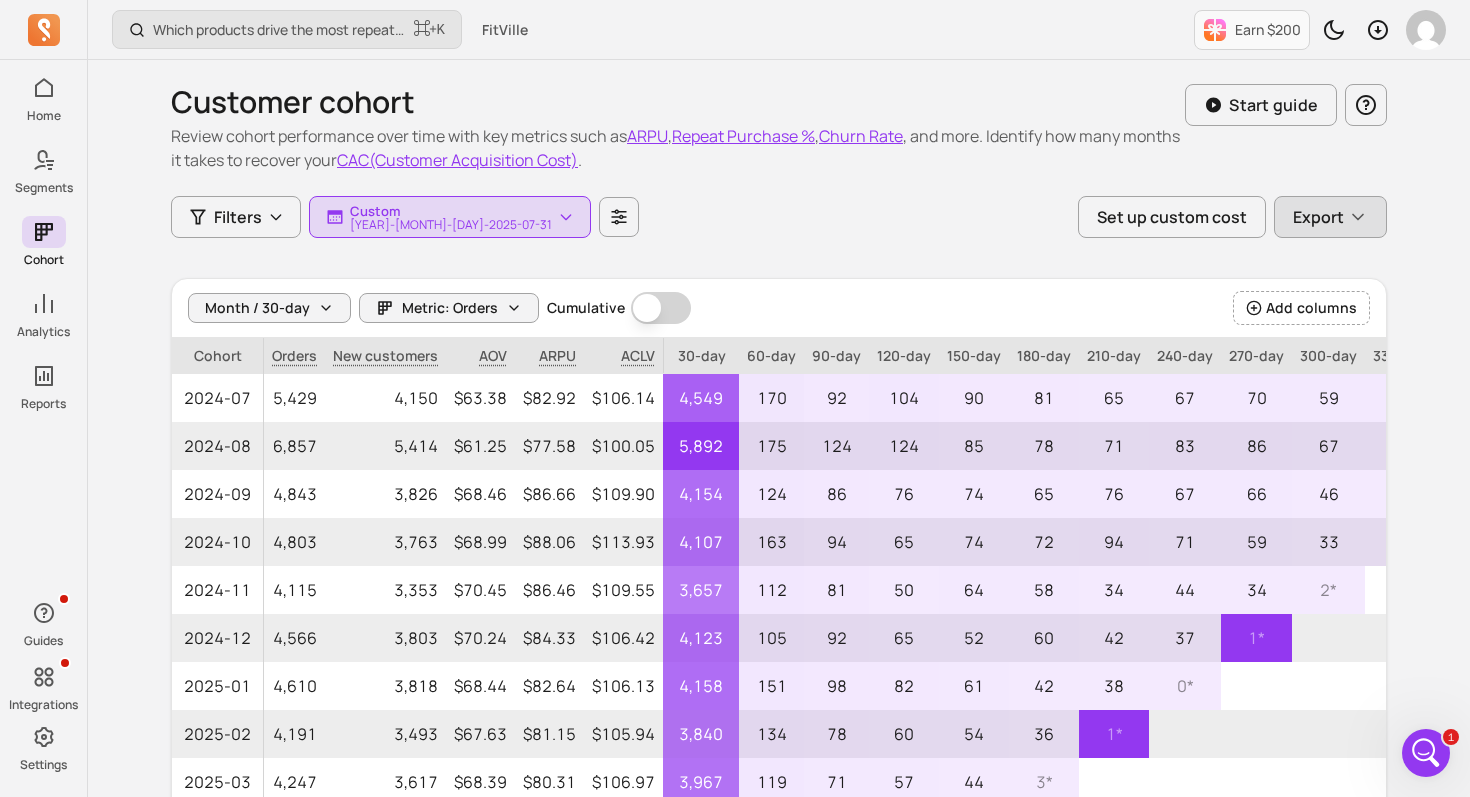 click on "Export" at bounding box center (1330, 217) 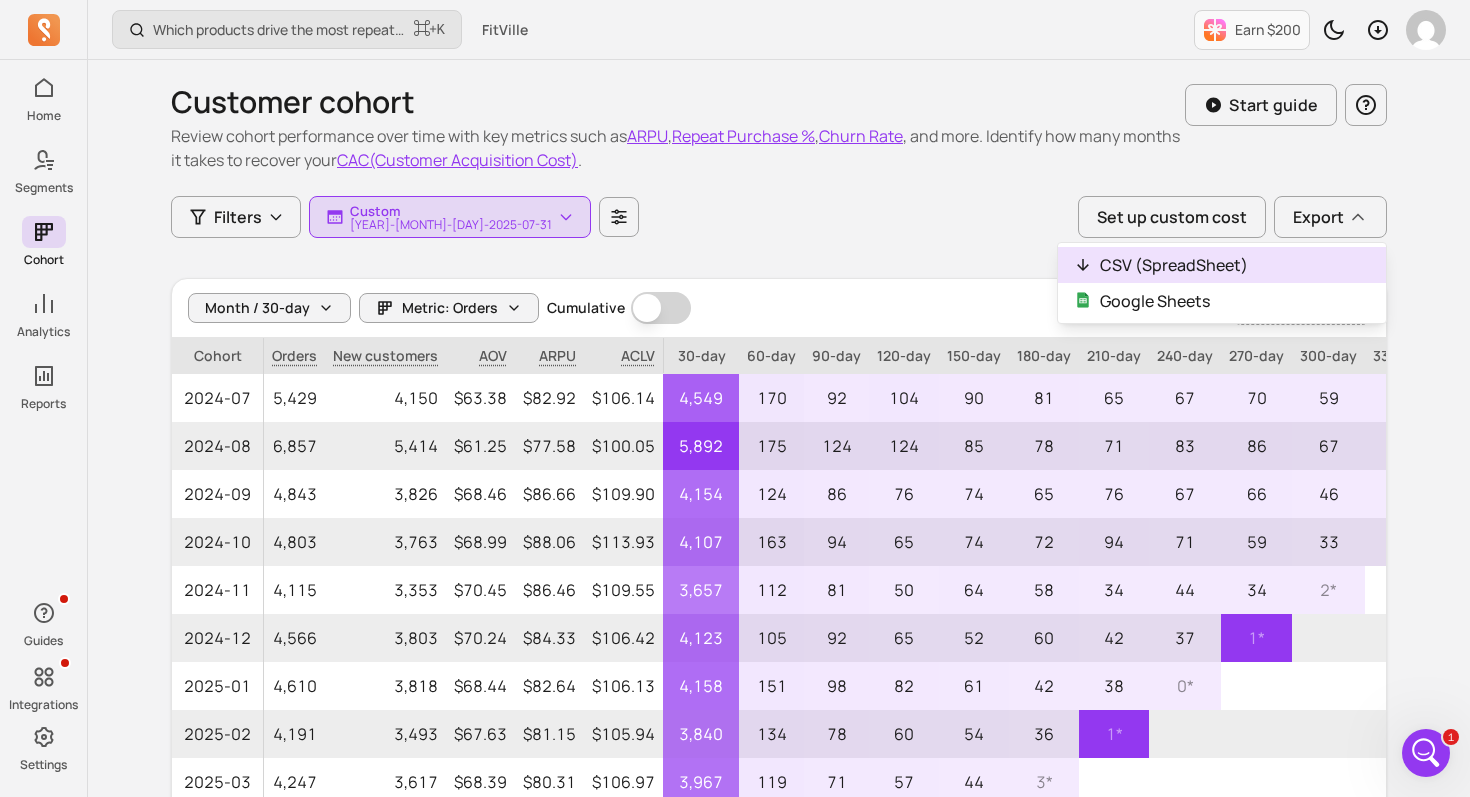 click on "CSV (SpreadSheet)" at bounding box center [1222, 265] 